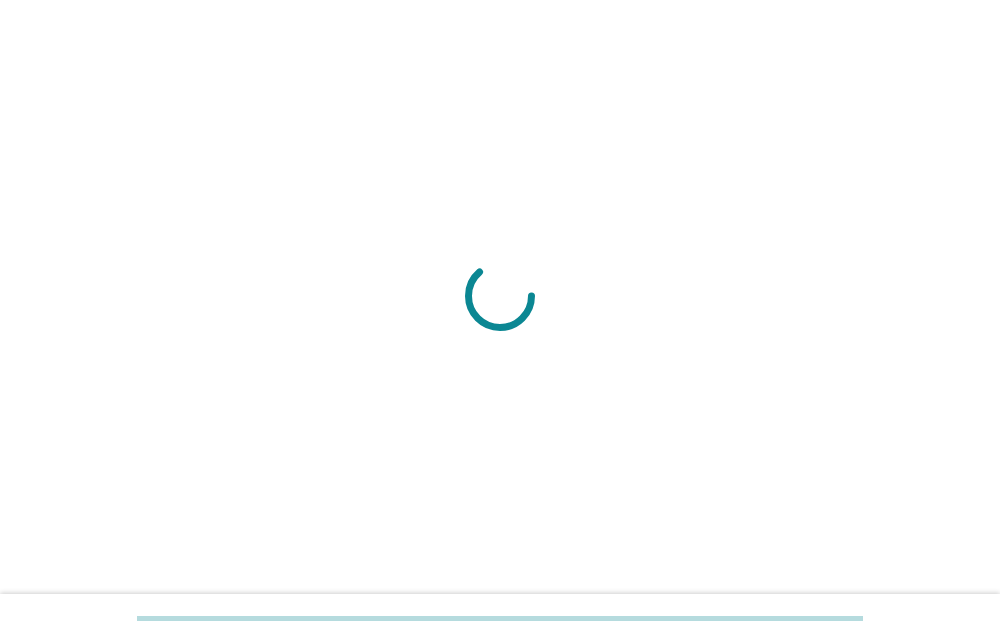scroll, scrollTop: 0, scrollLeft: 0, axis: both 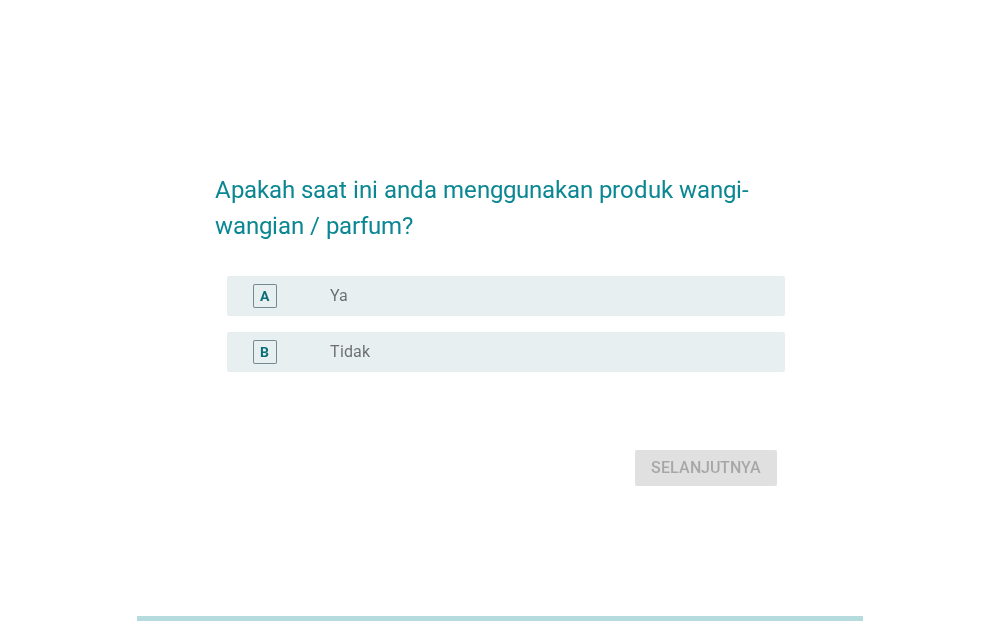 click on "radio_button_unchecked Ya" at bounding box center (541, 296) 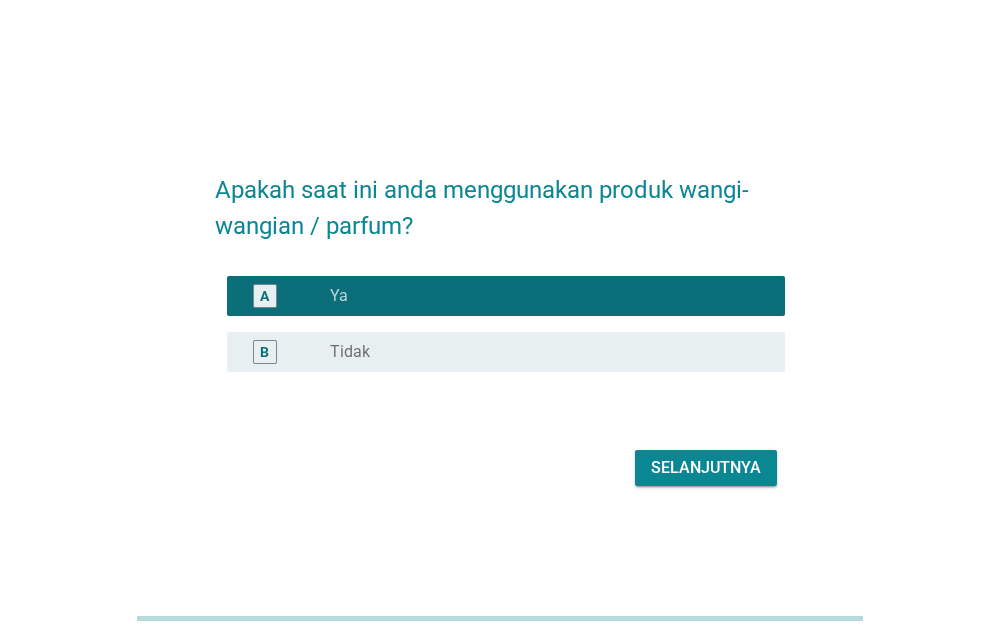 click on "Selanjutnya" at bounding box center (706, 468) 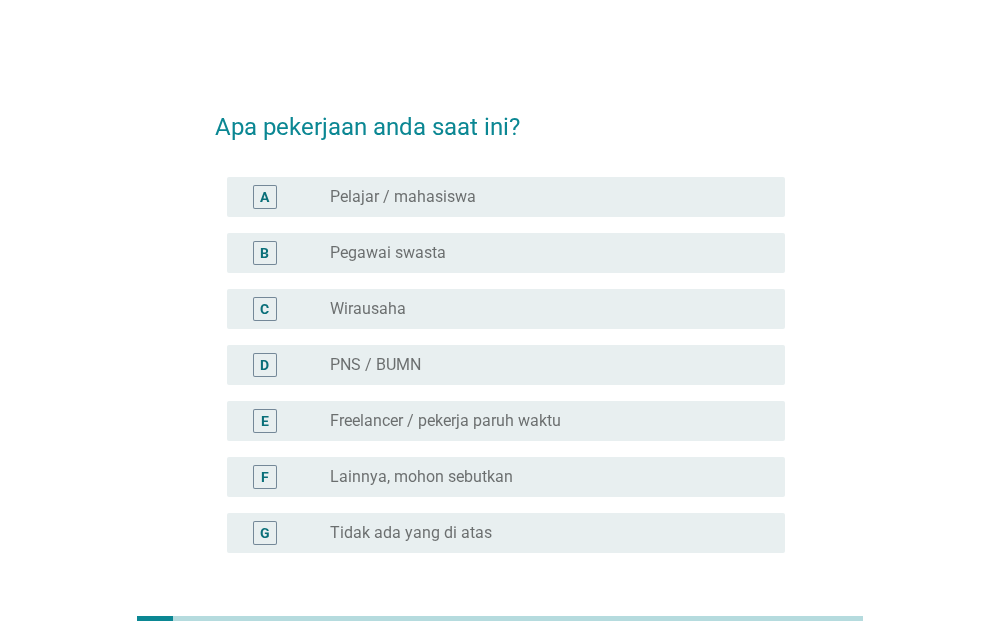 click on "Freelancer / pekerja paruh waktu" at bounding box center (445, 421) 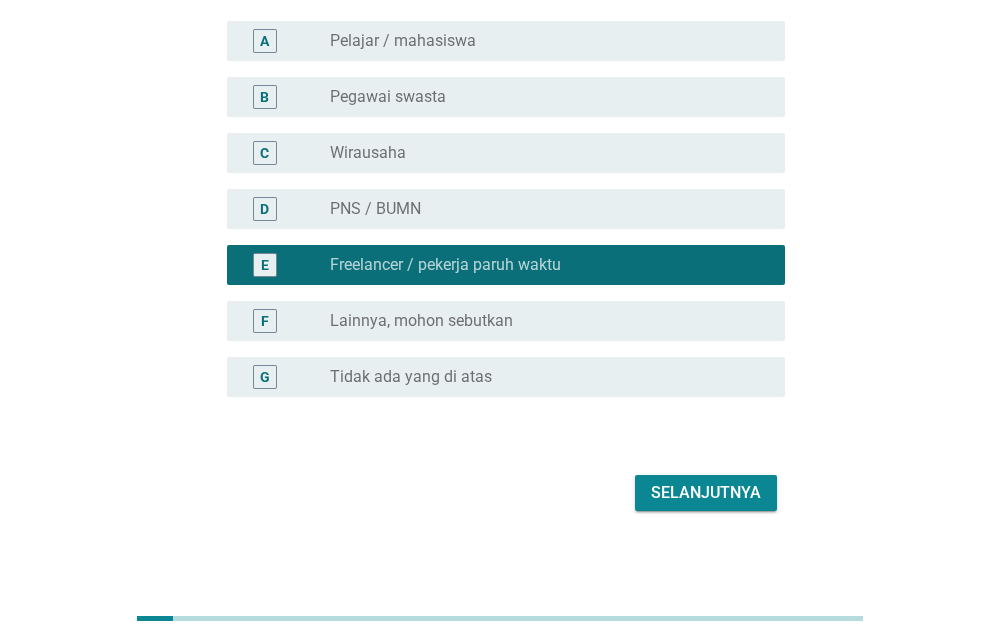 scroll, scrollTop: 167, scrollLeft: 0, axis: vertical 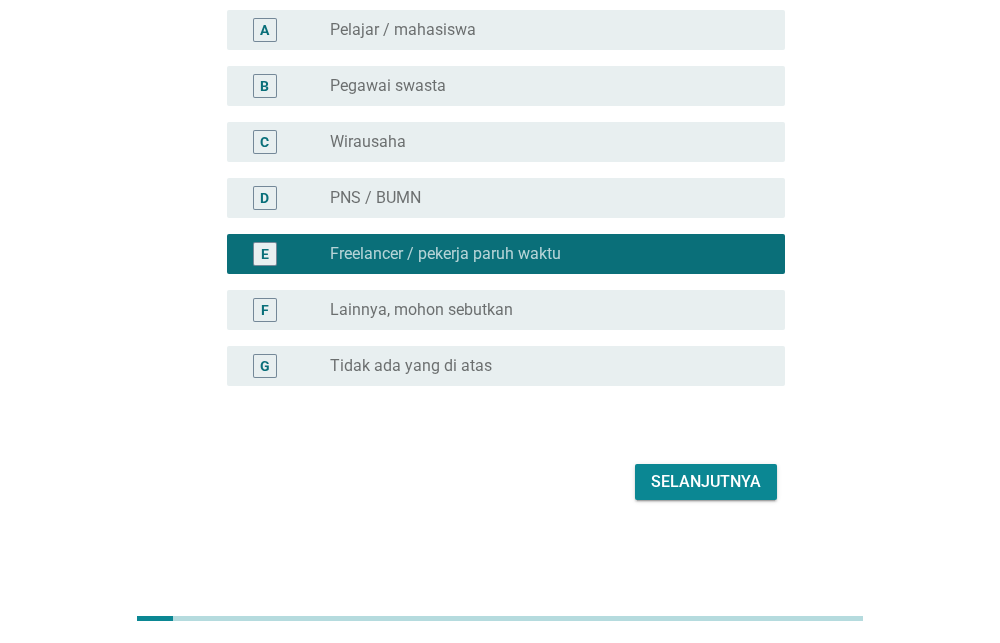 click on "Selanjutnya" at bounding box center [706, 482] 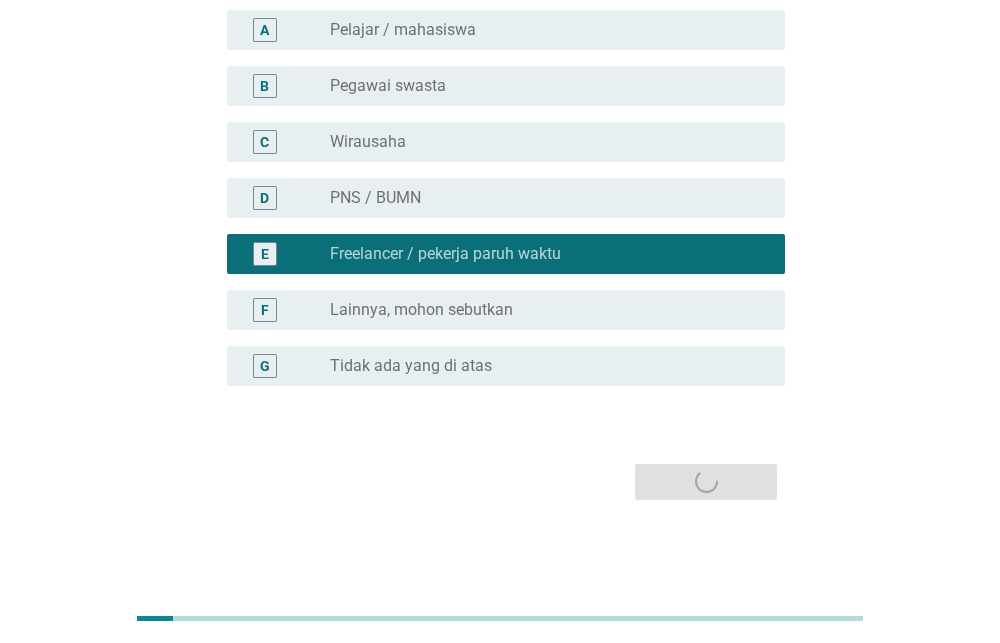 scroll, scrollTop: 0, scrollLeft: 0, axis: both 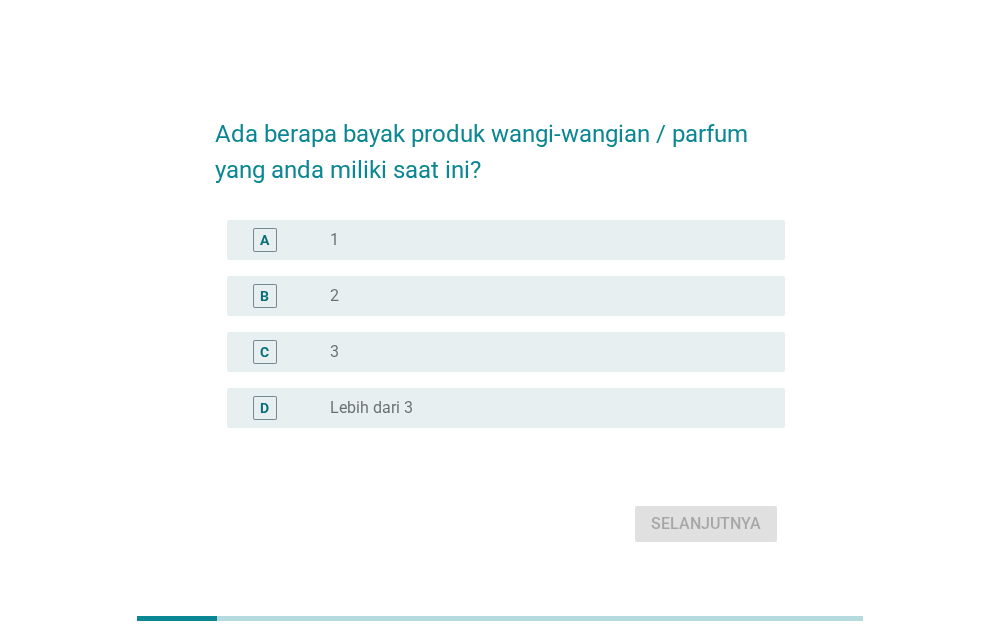 click on "radio_button_unchecked 1" at bounding box center (541, 240) 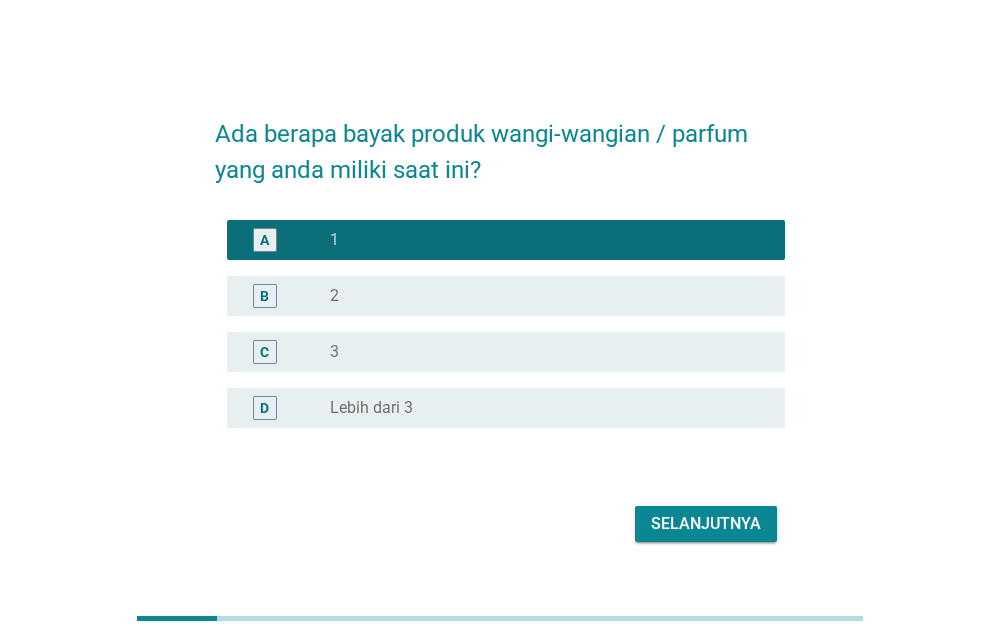 click on "B     radio_button_unchecked 2" at bounding box center (506, 296) 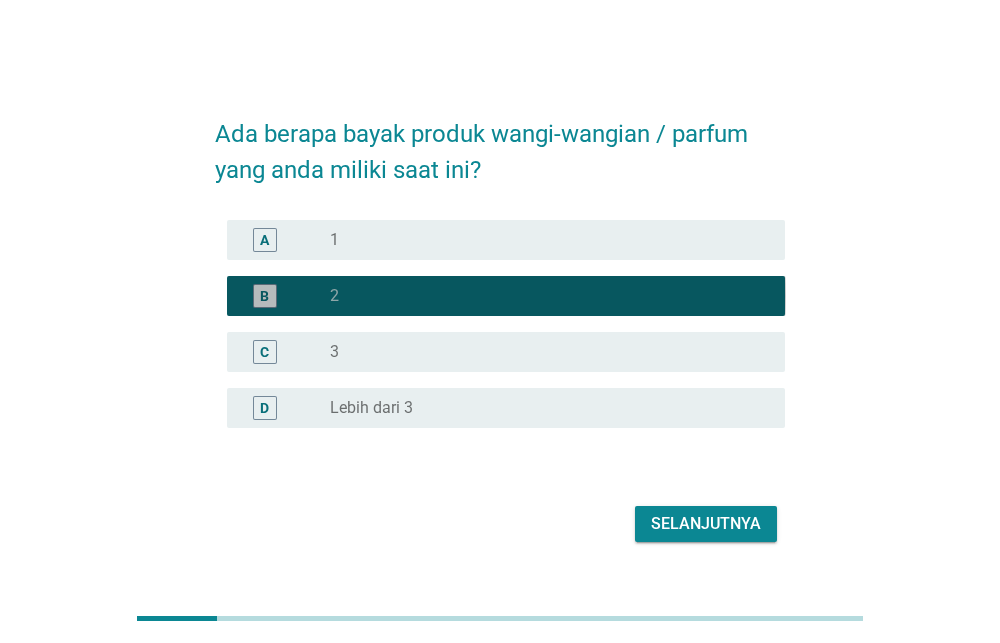 click on "B     radio_button_checked 2" at bounding box center (506, 296) 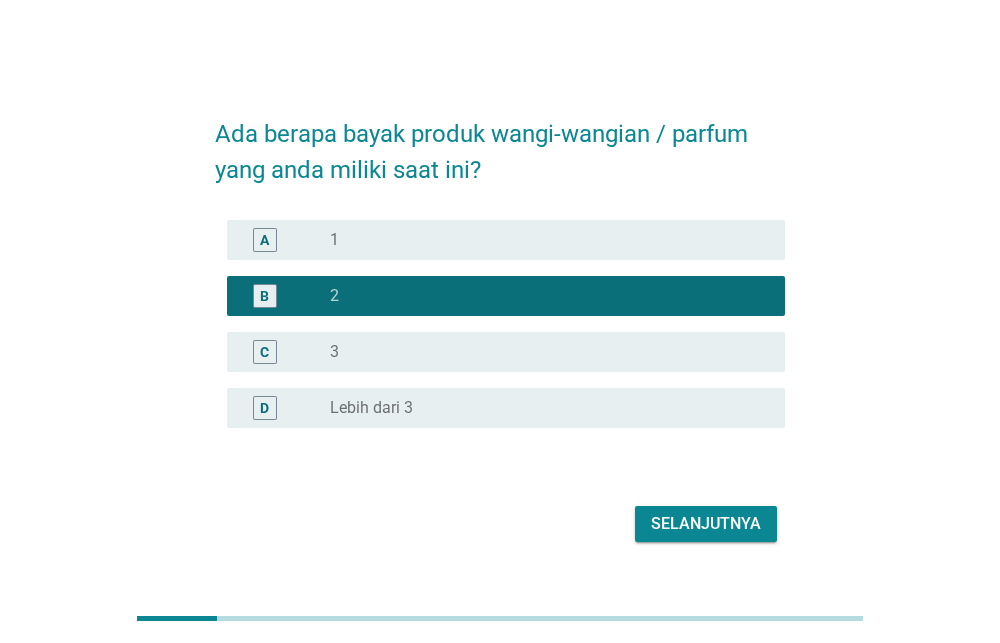 click on "Selanjutnya" at bounding box center [706, 524] 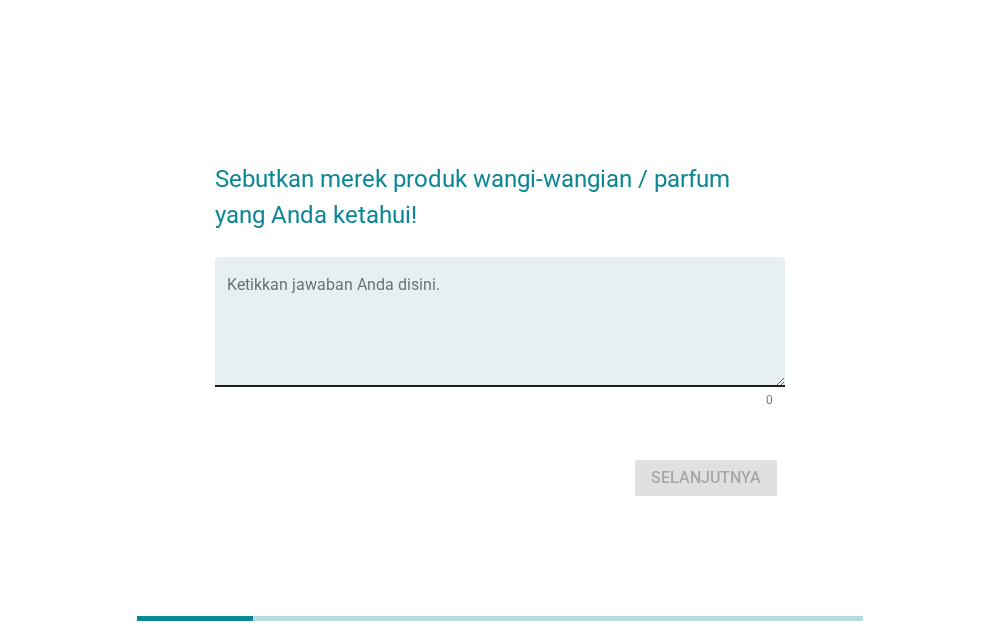 click at bounding box center (506, 333) 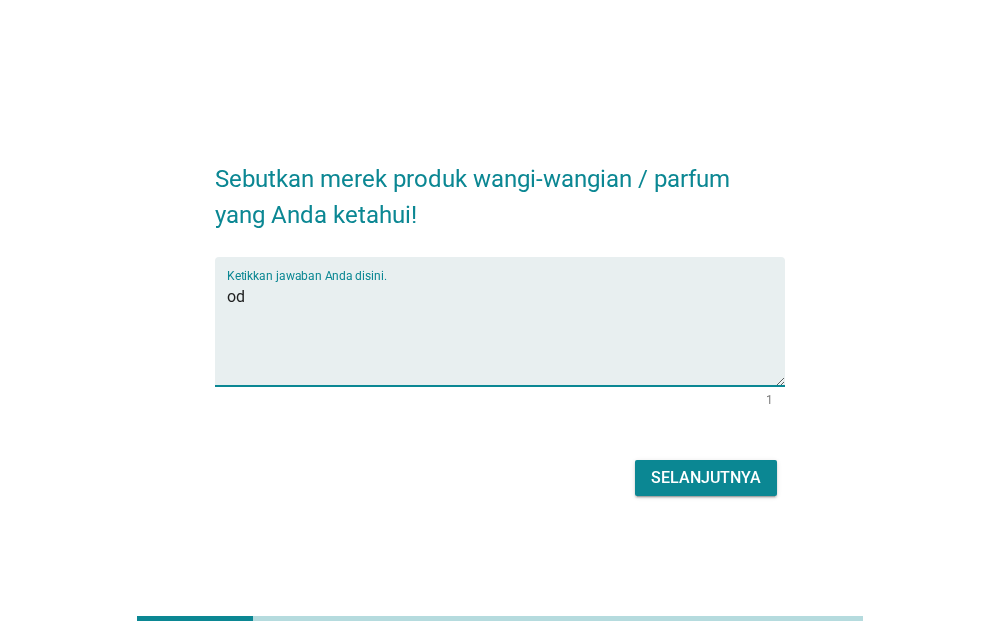 type on "o" 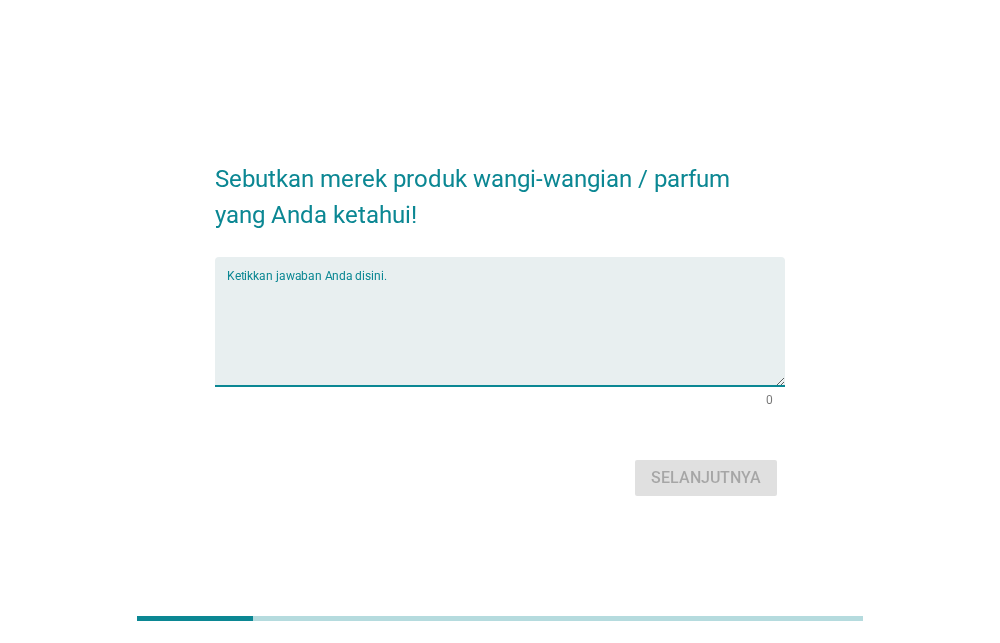 type on "b" 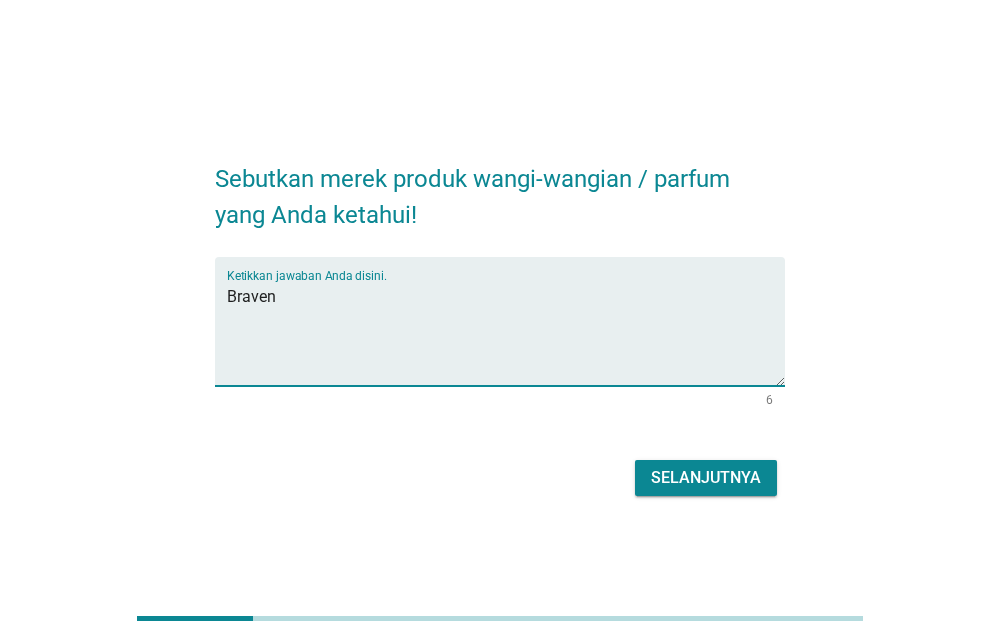 type on "Braven" 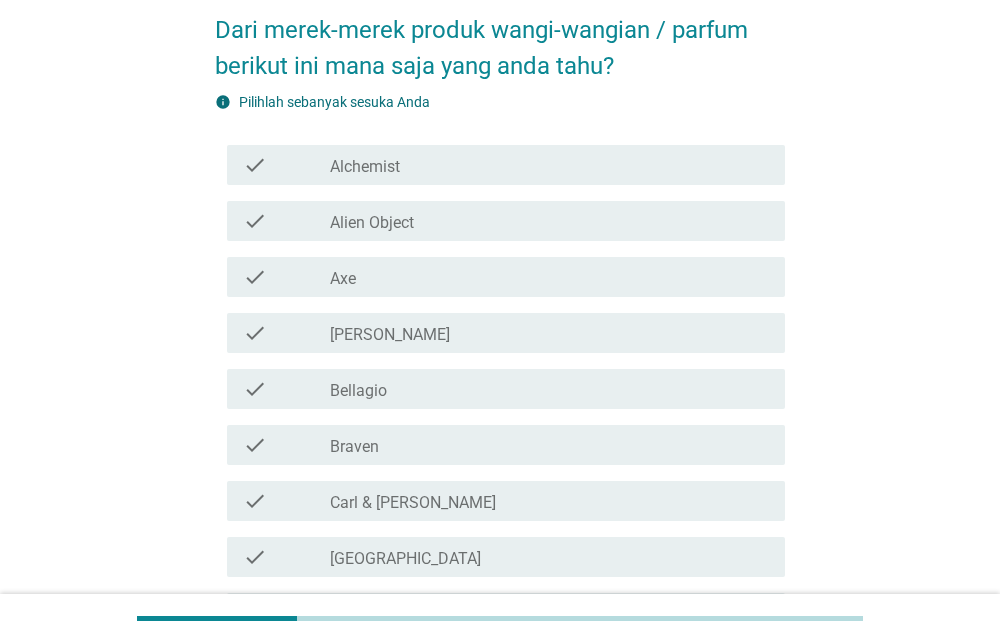 scroll, scrollTop: 102, scrollLeft: 0, axis: vertical 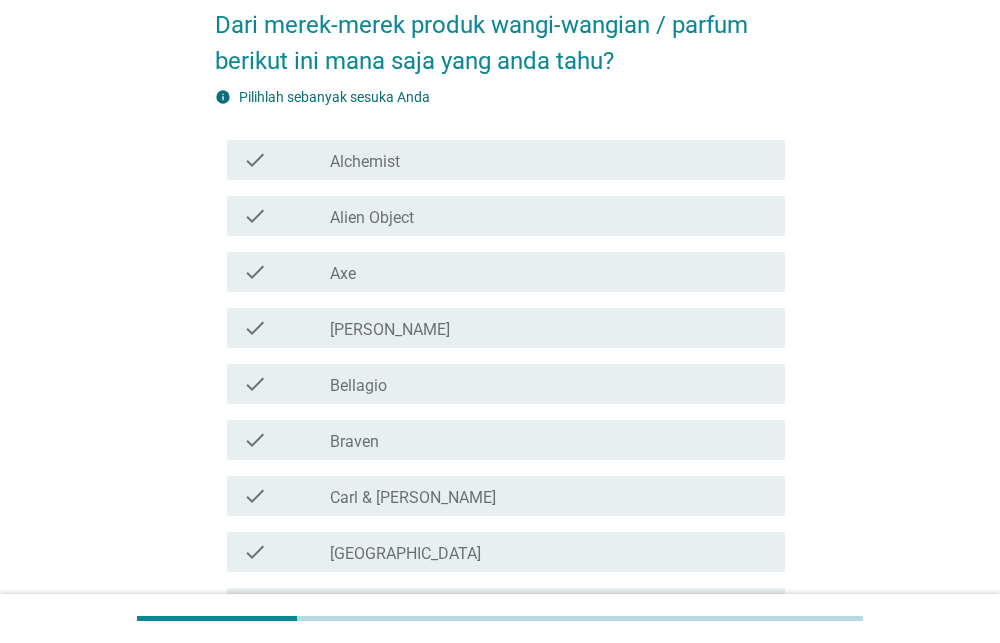 click on "check_box_outline_blank Braven" at bounding box center (549, 440) 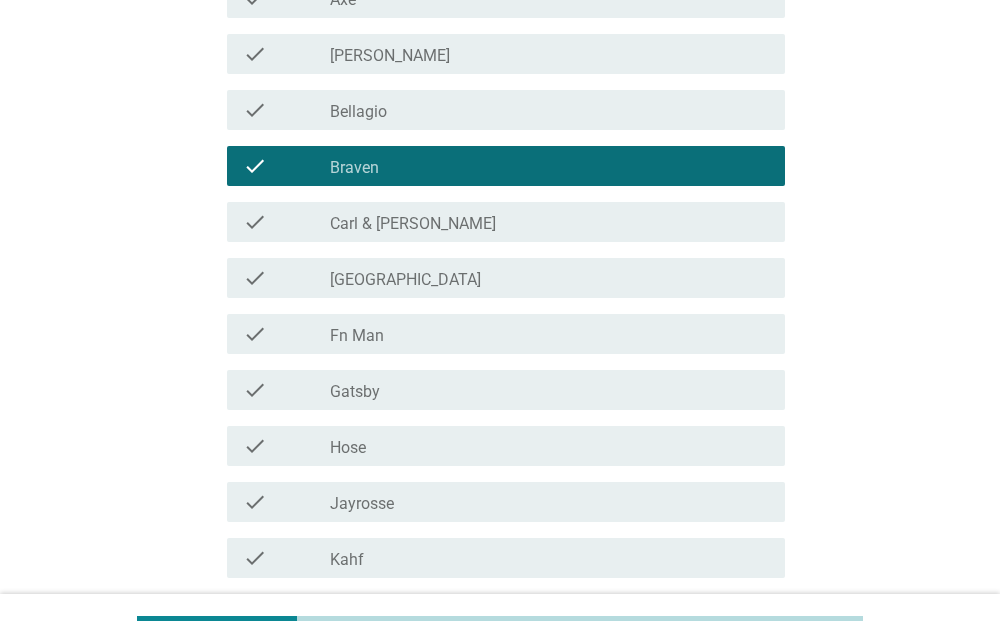 scroll, scrollTop: 377, scrollLeft: 0, axis: vertical 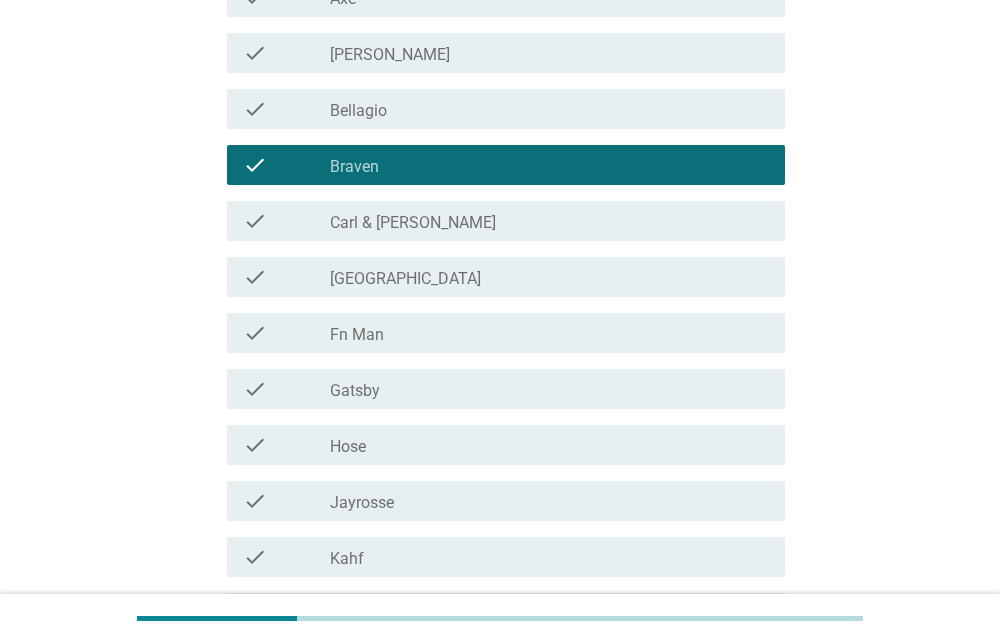 click on "check_box_outline_blank [GEOGRAPHIC_DATA]" at bounding box center [549, 277] 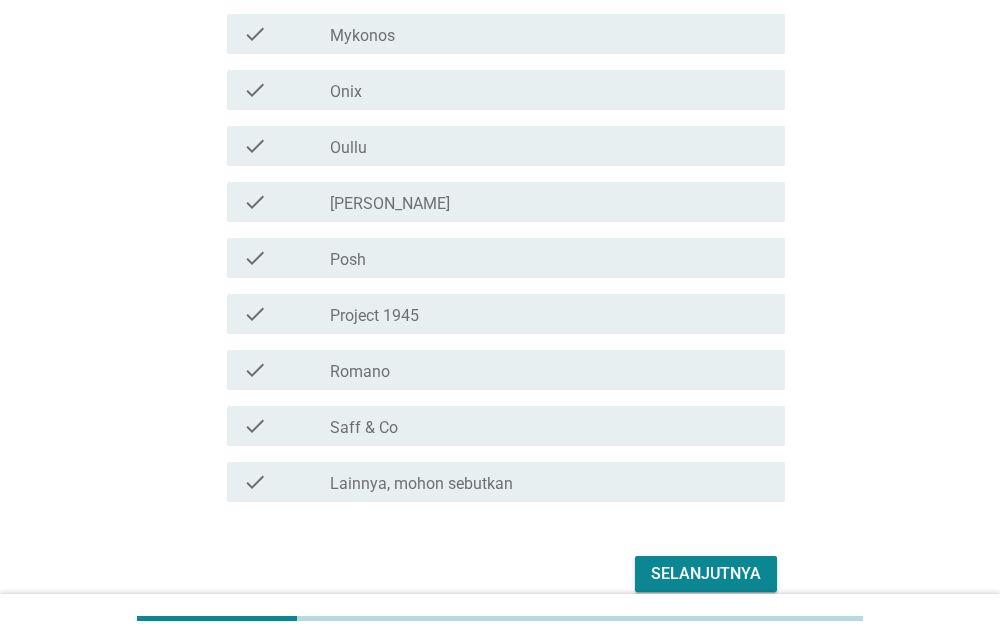 scroll, scrollTop: 1160, scrollLeft: 0, axis: vertical 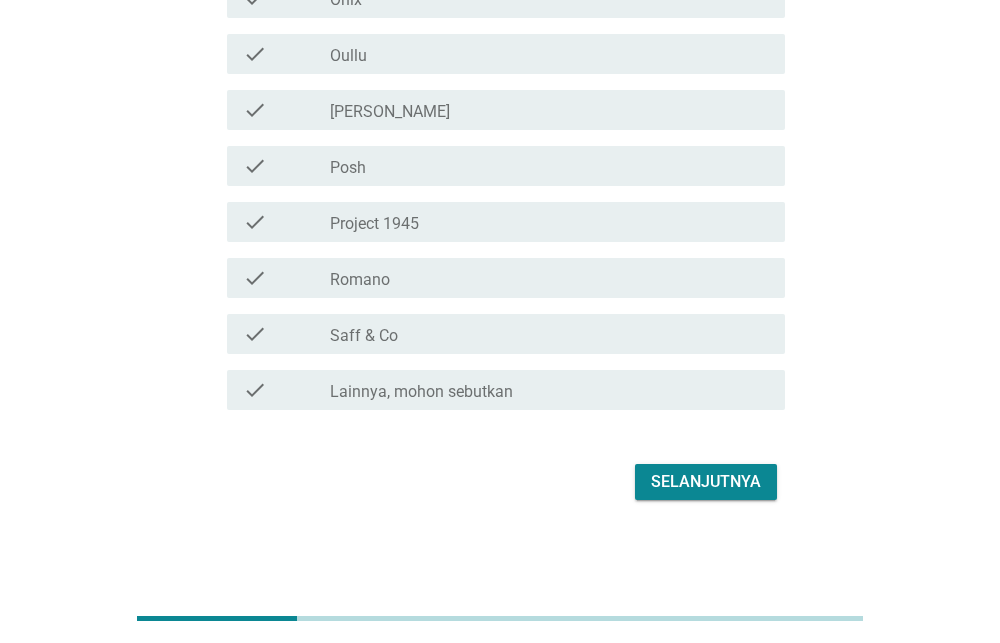 click on "Selanjutnya" at bounding box center (706, 482) 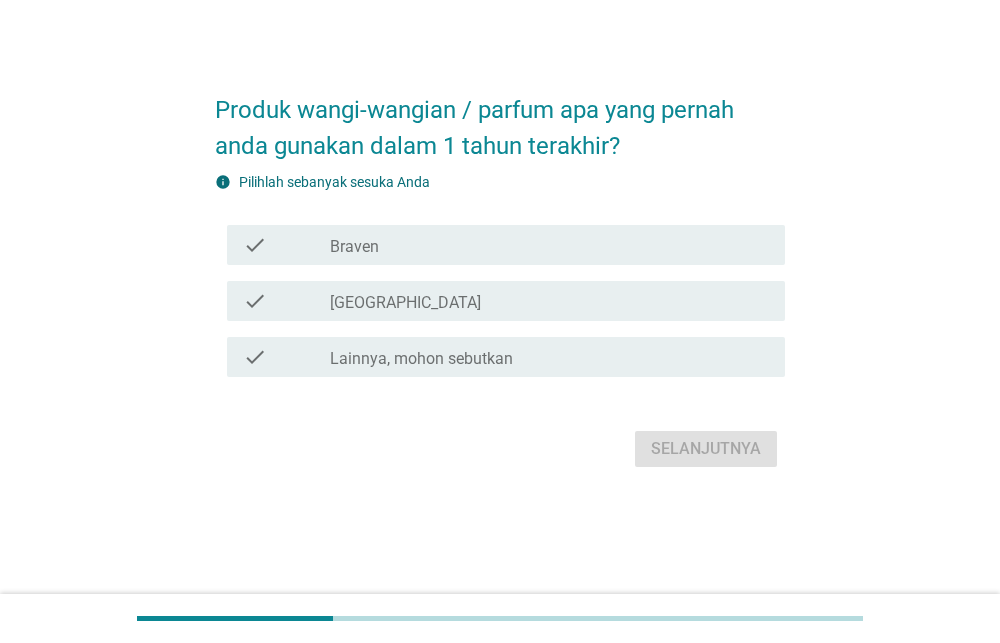 scroll, scrollTop: 0, scrollLeft: 0, axis: both 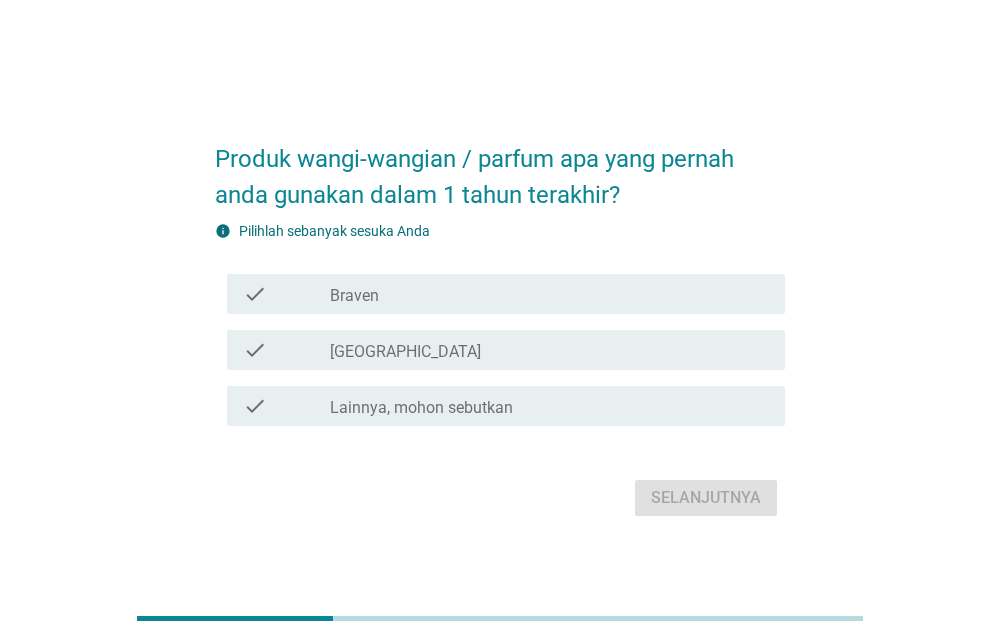 click on "check_box_outline_blank Braven" at bounding box center (549, 294) 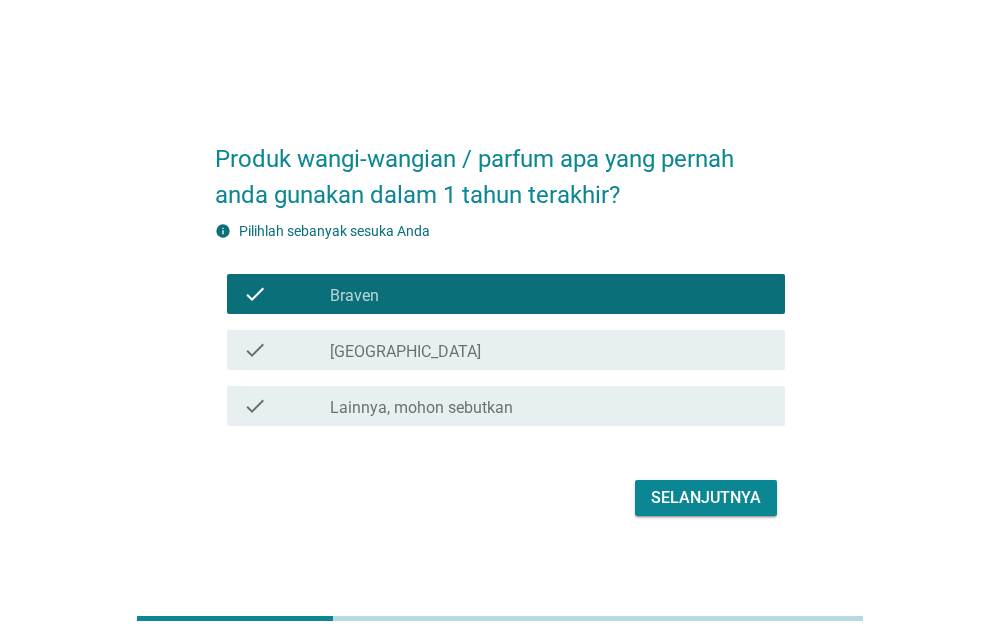 click on "check_box_outline_blank [GEOGRAPHIC_DATA]" at bounding box center [549, 350] 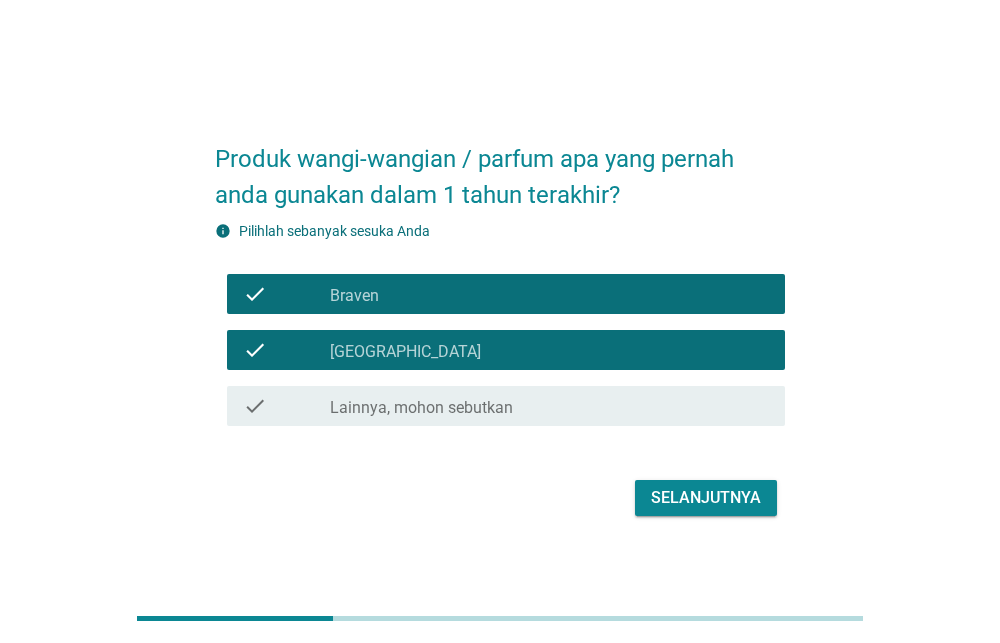 click on "Selanjutnya" at bounding box center (706, 498) 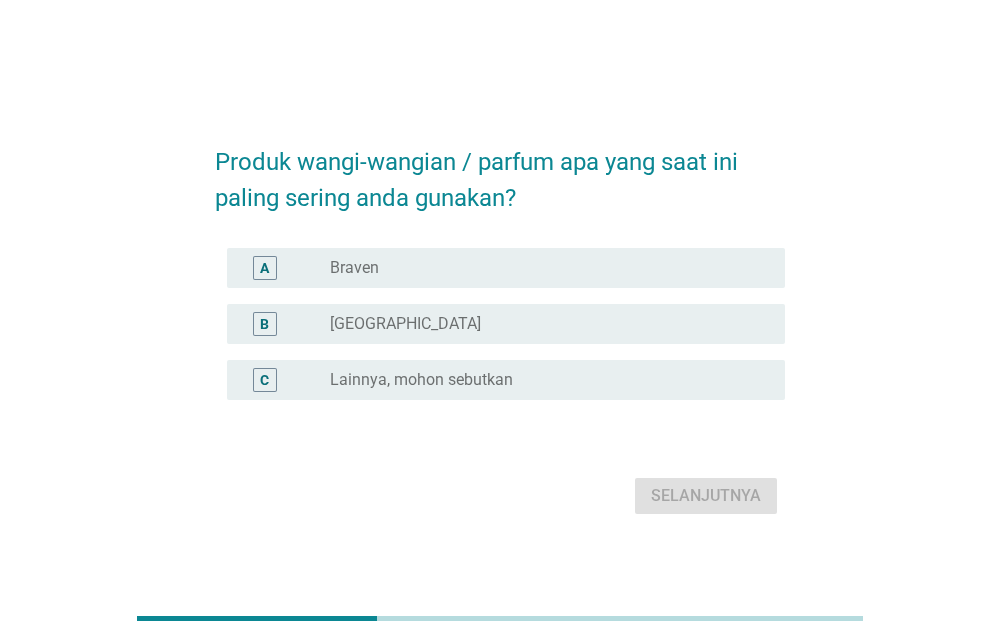 click on "A     radio_button_unchecked Braven" at bounding box center (506, 268) 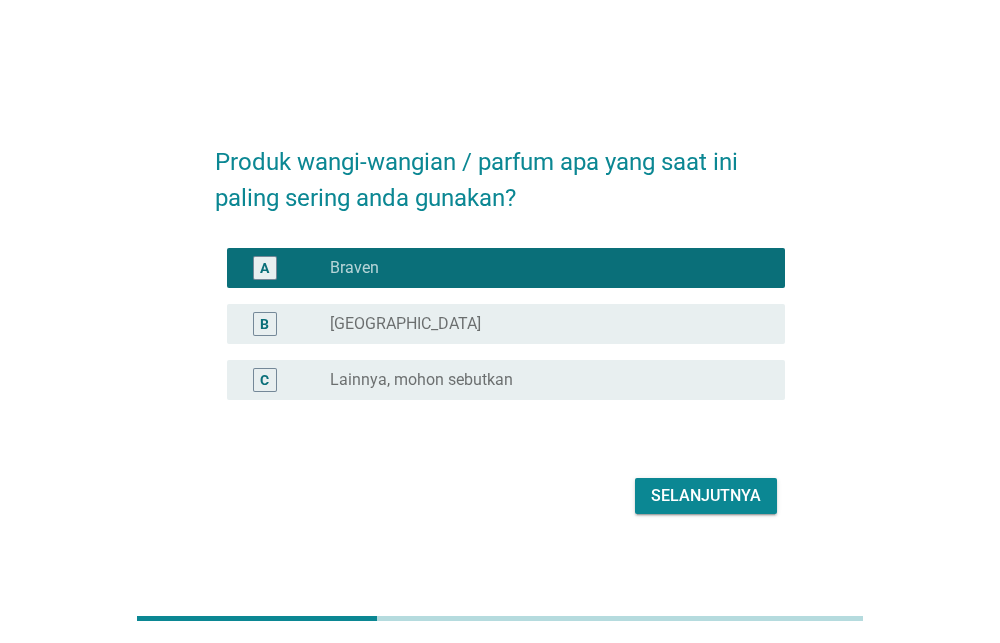 click on "Selanjutnya" at bounding box center (706, 496) 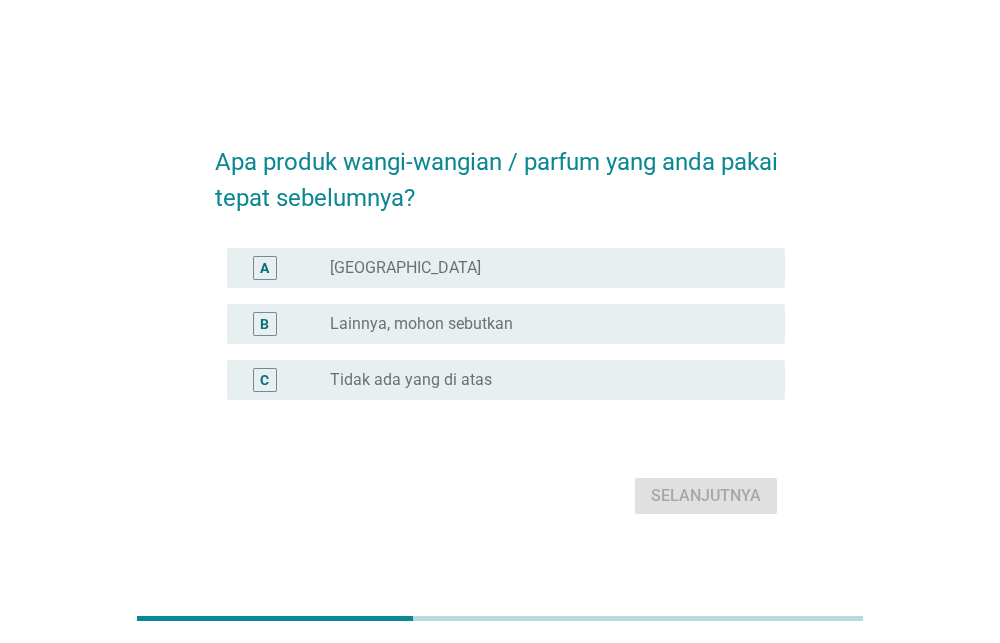 click on "radio_button_unchecked Casablanca" at bounding box center [549, 268] 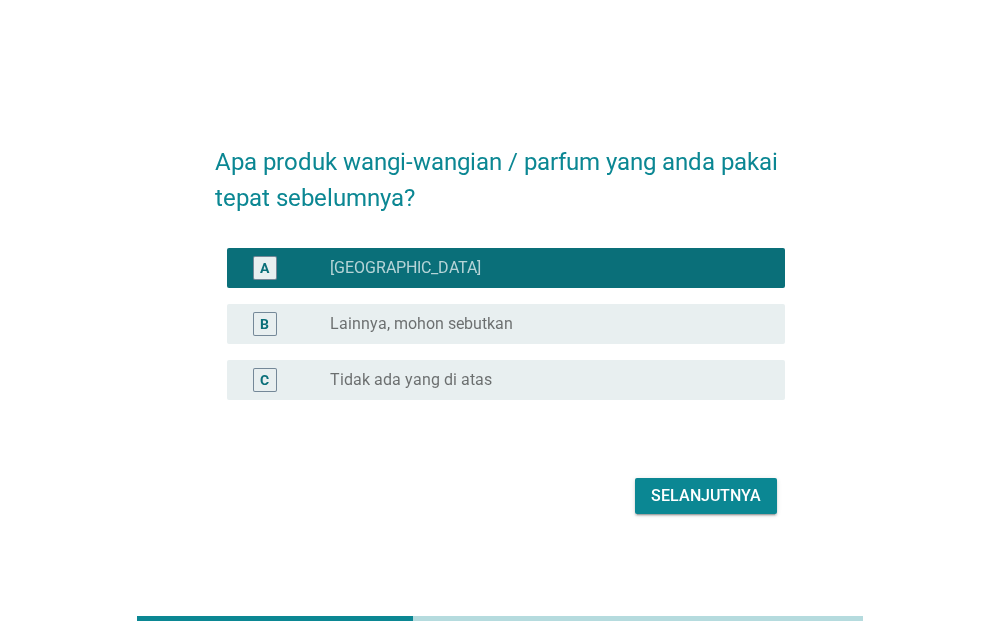 click on "Selanjutnya" at bounding box center (706, 496) 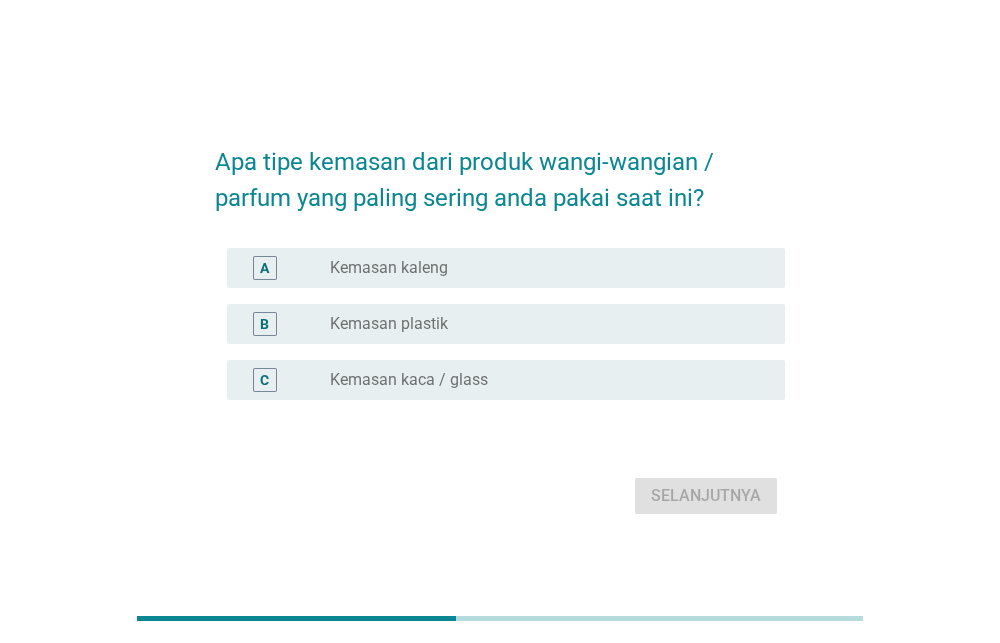 click on "Kemasan kaca / glass" at bounding box center (409, 380) 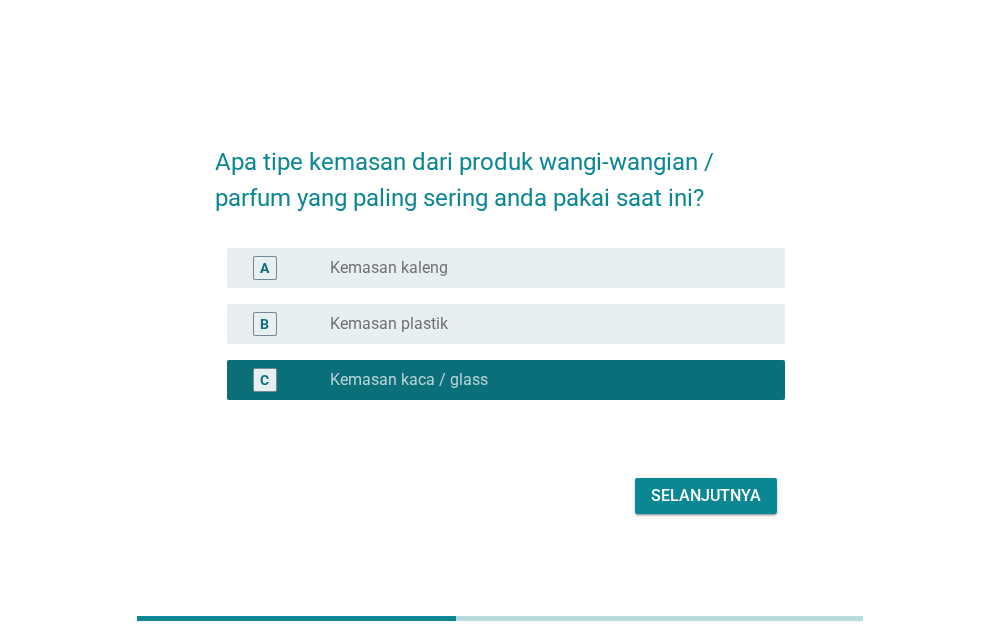click on "Selanjutnya" at bounding box center [706, 496] 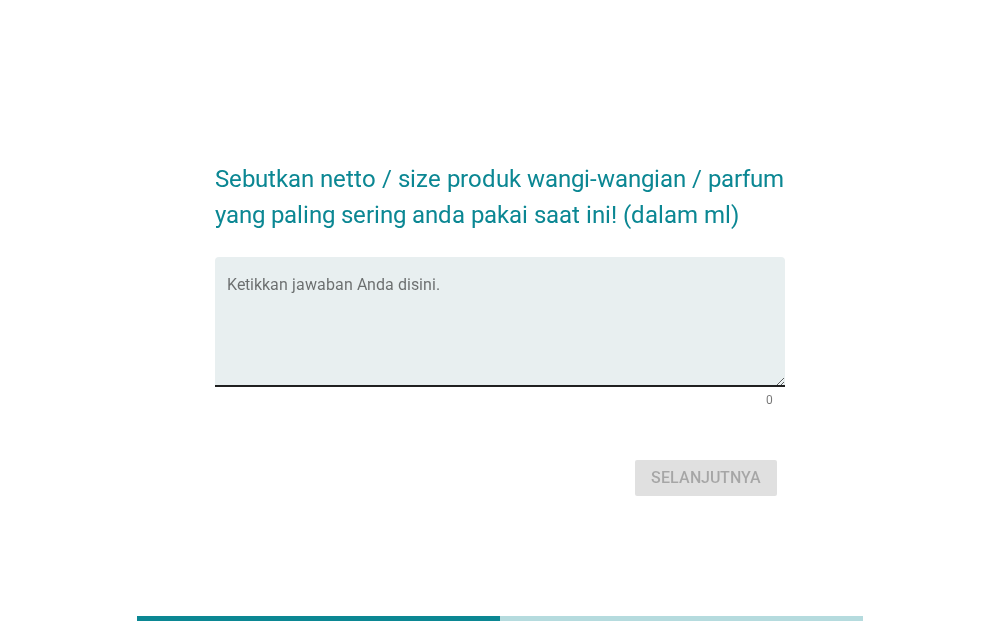 click at bounding box center [506, 333] 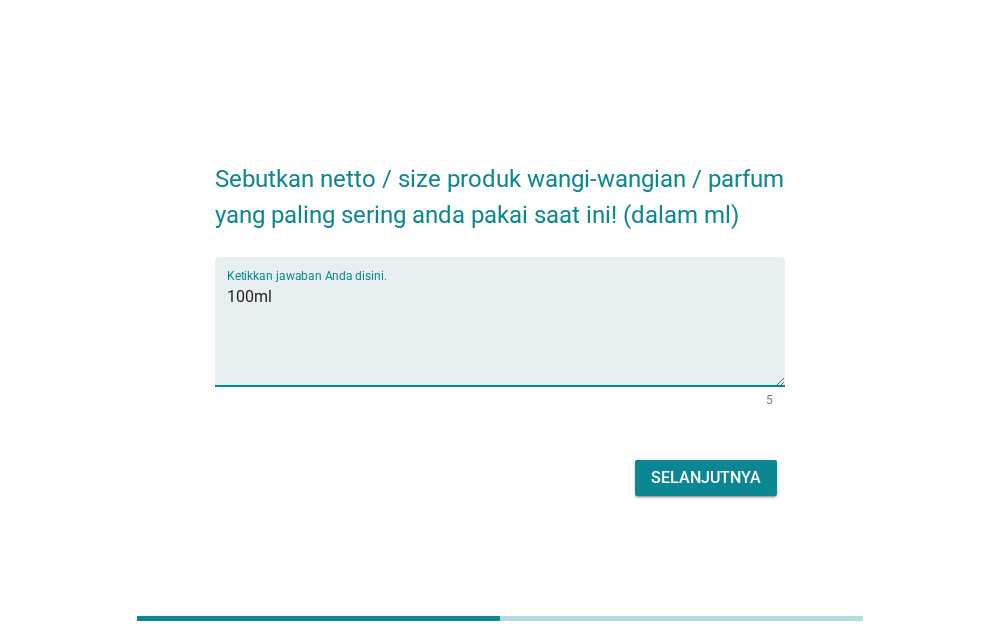 type on "100ml" 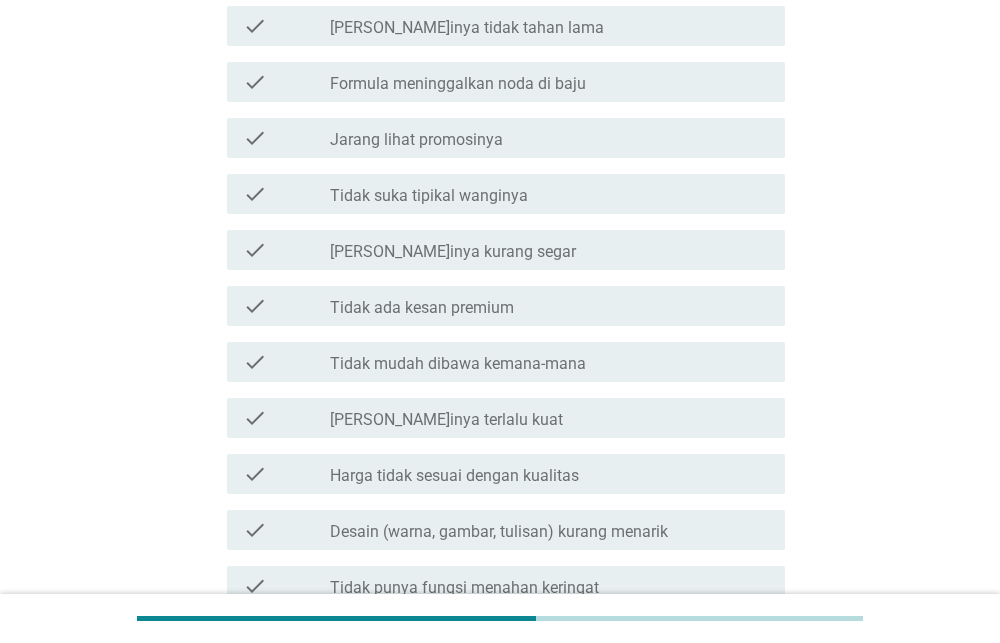 scroll, scrollTop: 519, scrollLeft: 0, axis: vertical 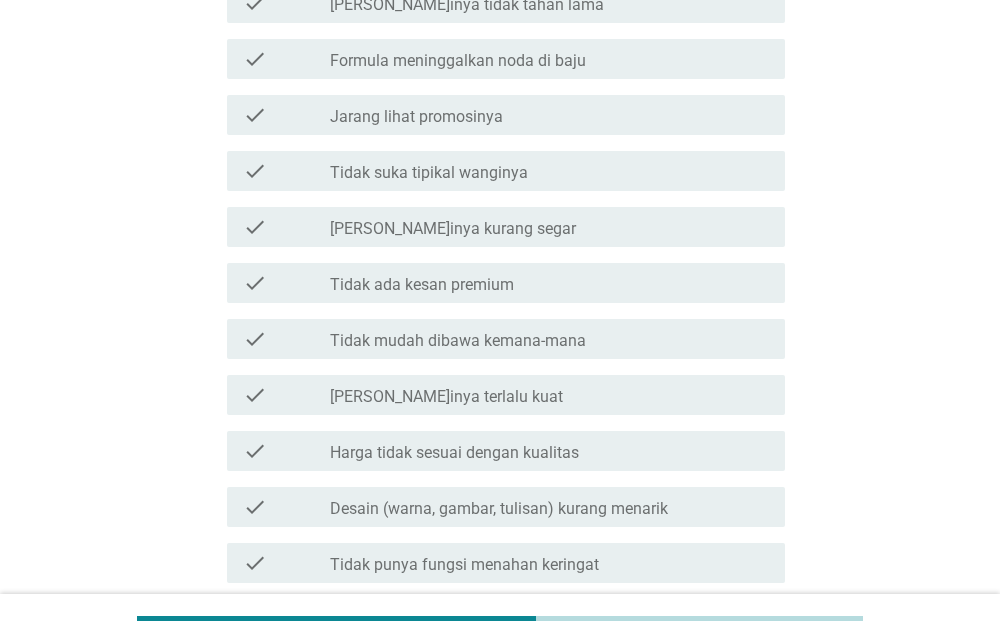 click on "Tidak ada kesan premium" at bounding box center [422, 285] 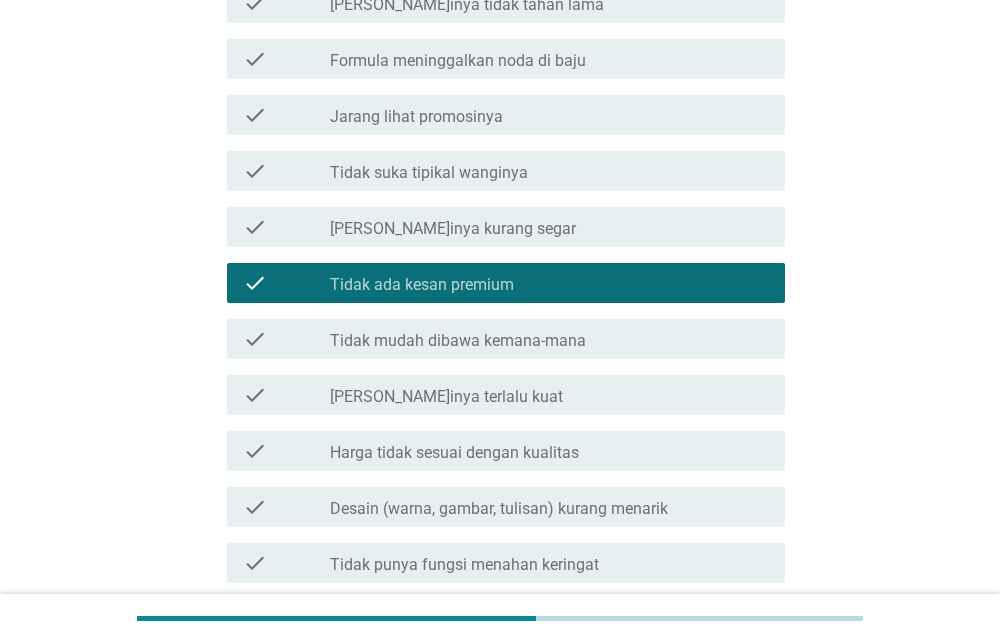 click on "check_box_outline_blank [PERSON_NAME]inya kurang segar" at bounding box center (549, 227) 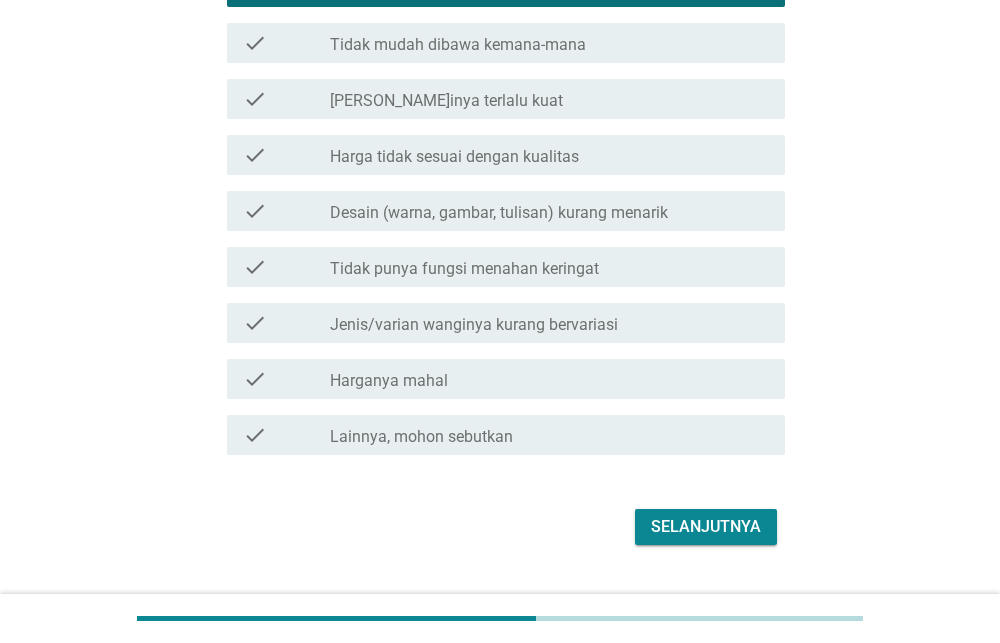 scroll, scrollTop: 860, scrollLeft: 0, axis: vertical 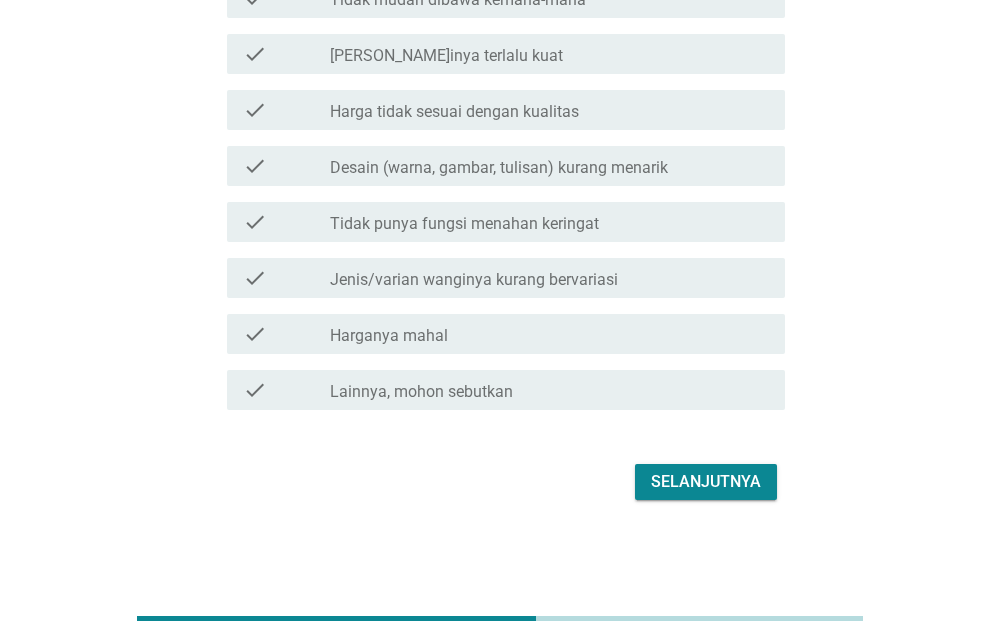 click on "Selanjutnya" at bounding box center (706, 482) 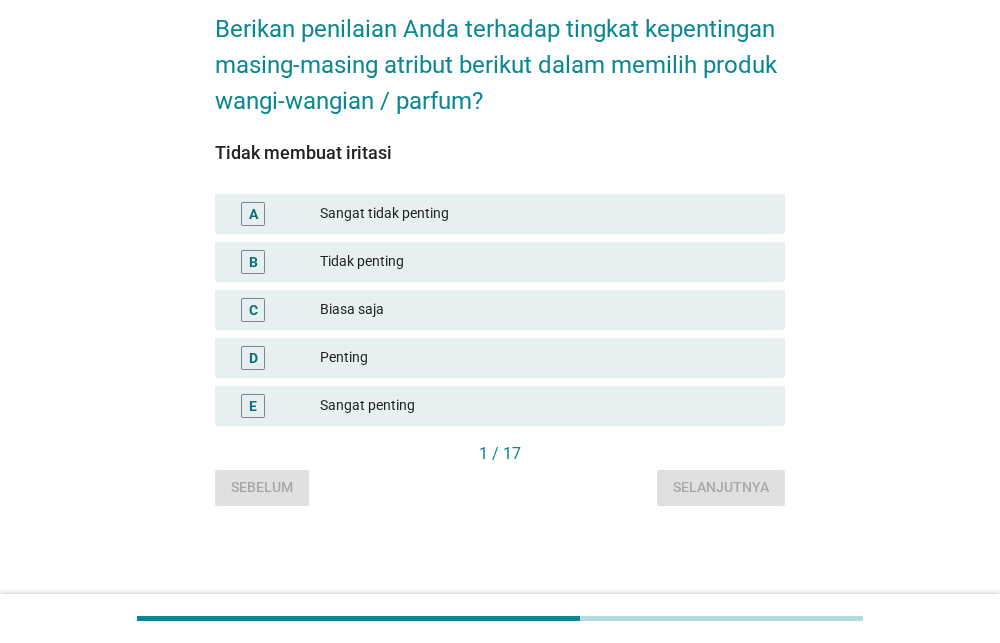 scroll, scrollTop: 0, scrollLeft: 0, axis: both 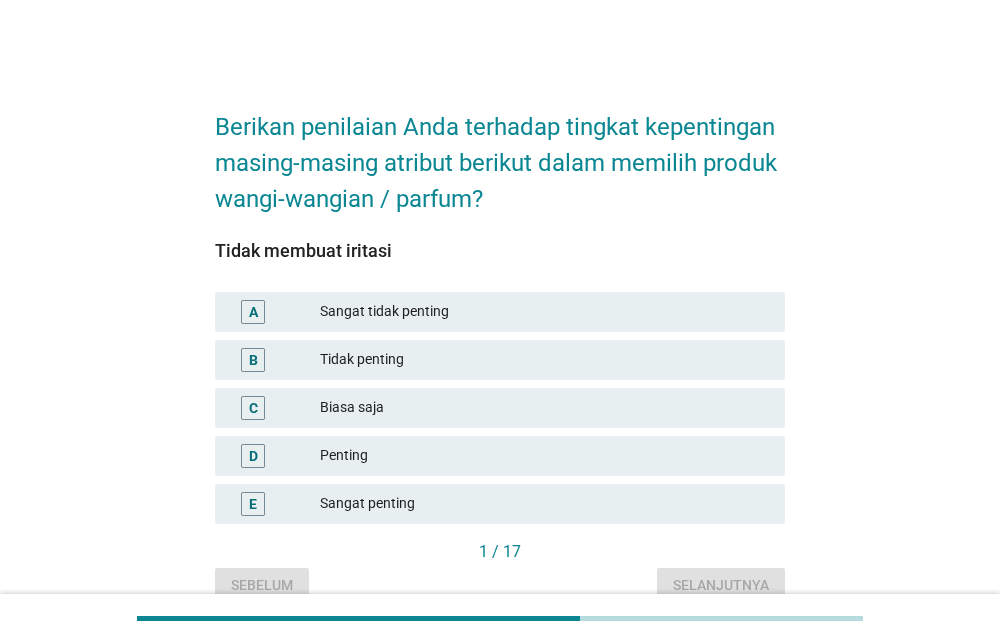 click on "Biasa saja" at bounding box center (544, 408) 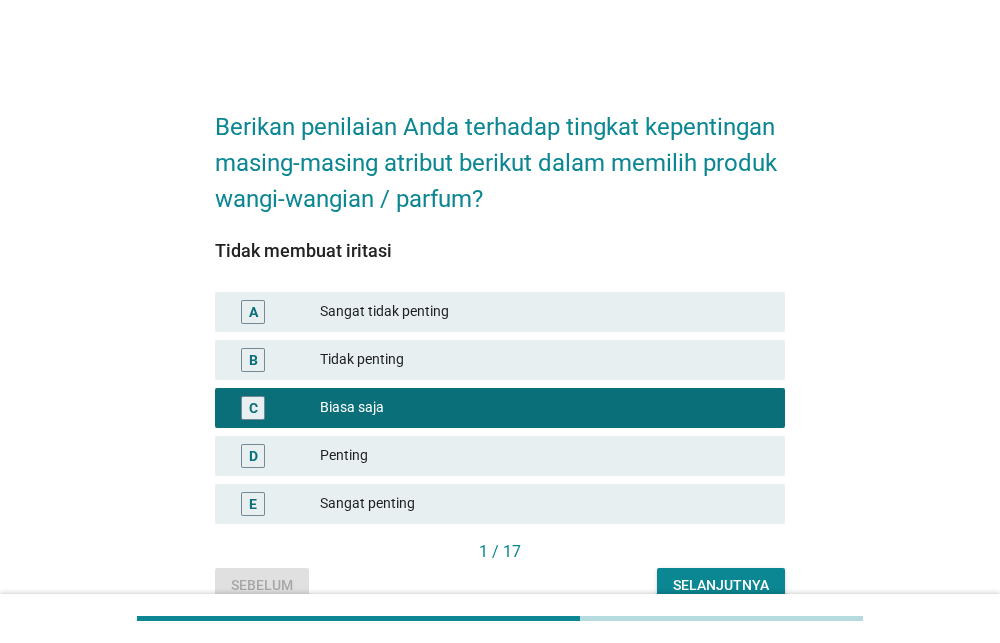 click on "Selanjutnya" at bounding box center (721, 585) 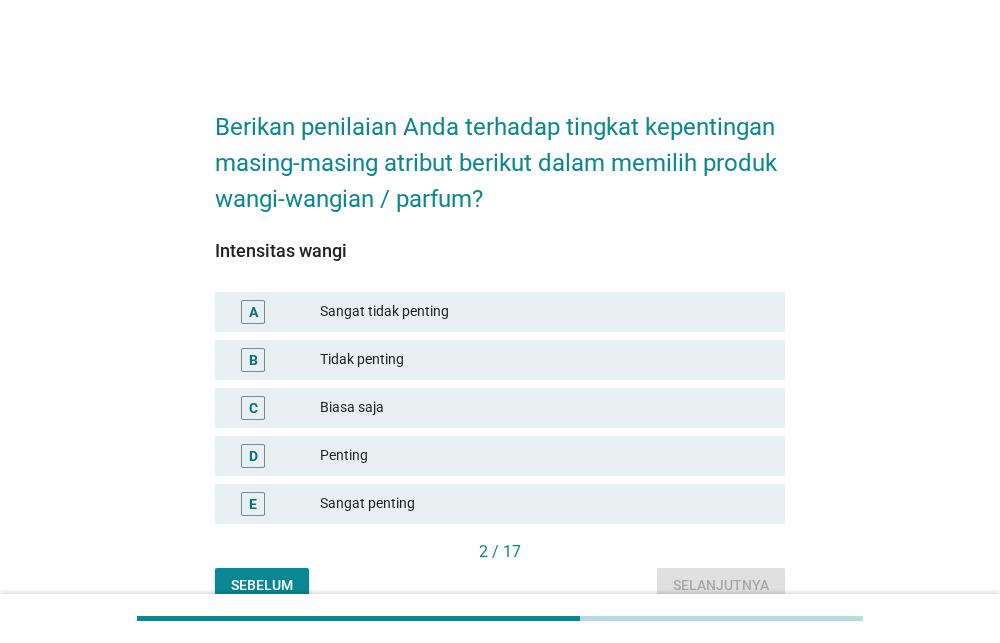 click on "Penting" at bounding box center (544, 456) 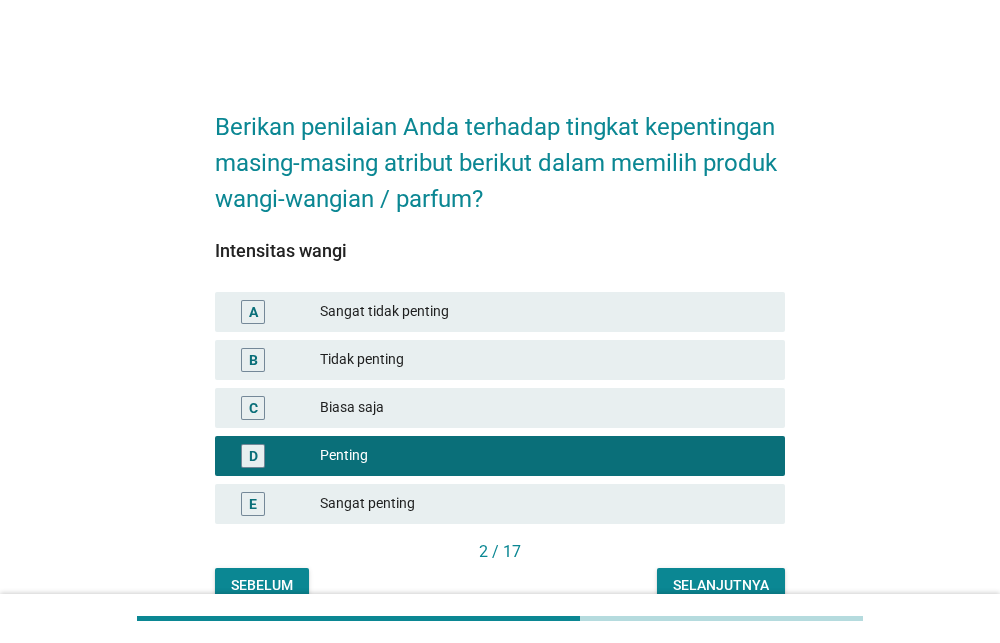 click on "Selanjutnya" at bounding box center (721, 585) 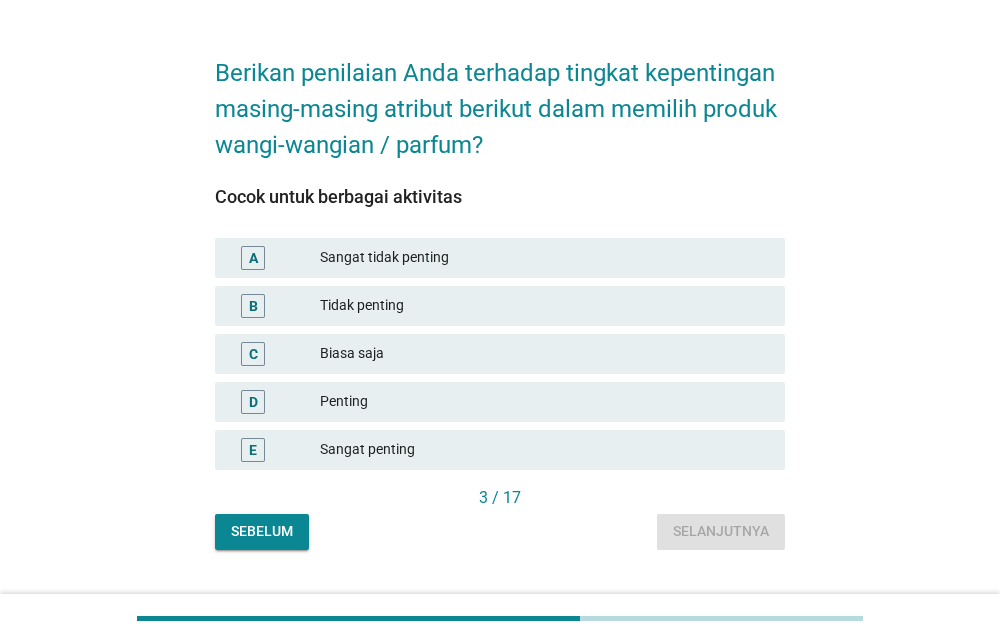 scroll, scrollTop: 61, scrollLeft: 0, axis: vertical 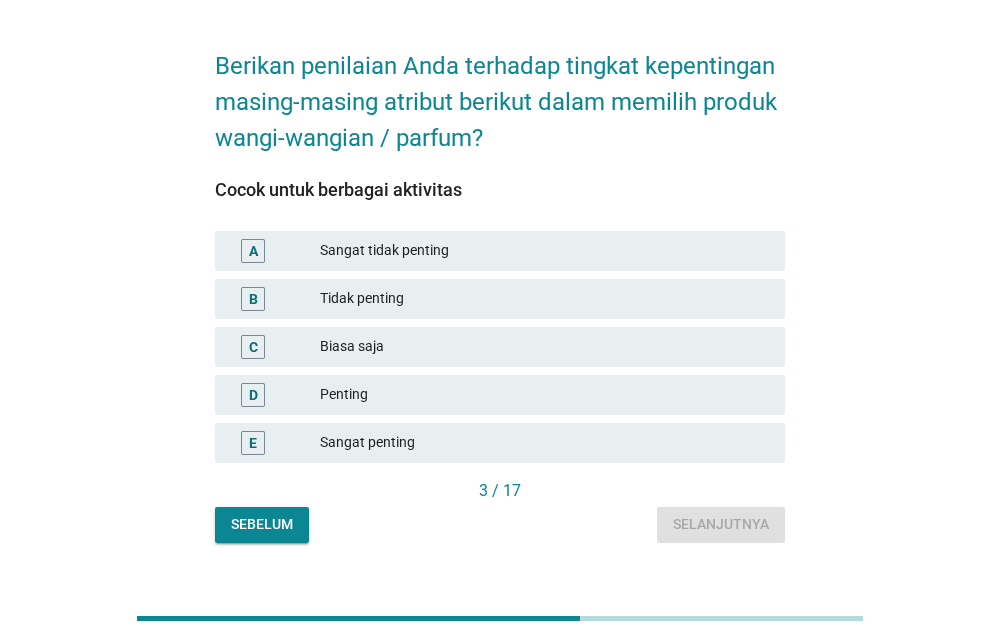 click on "Sangat penting" at bounding box center (544, 443) 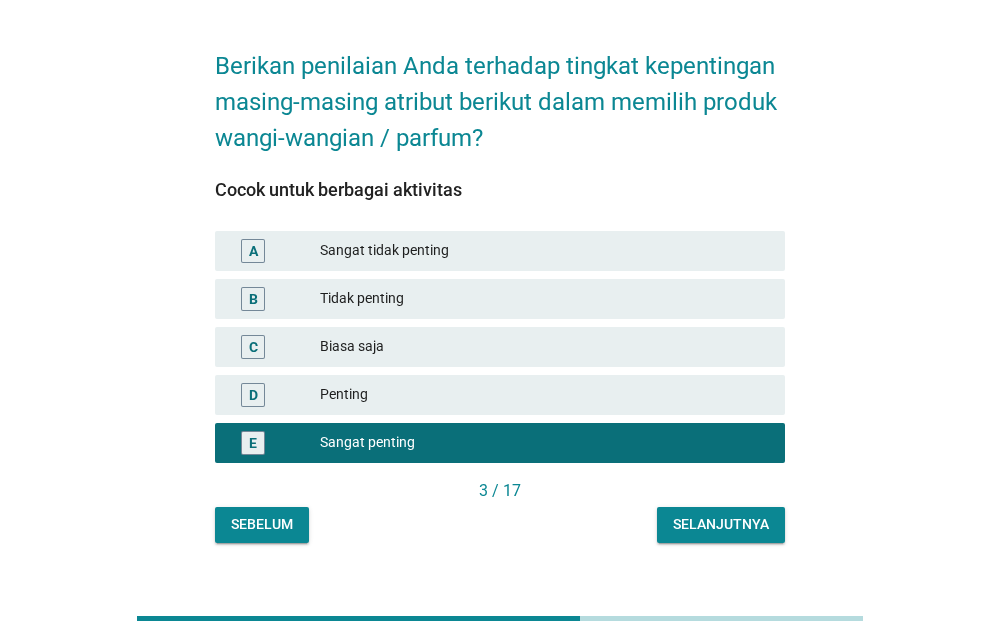 click on "Selanjutnya" at bounding box center [721, 524] 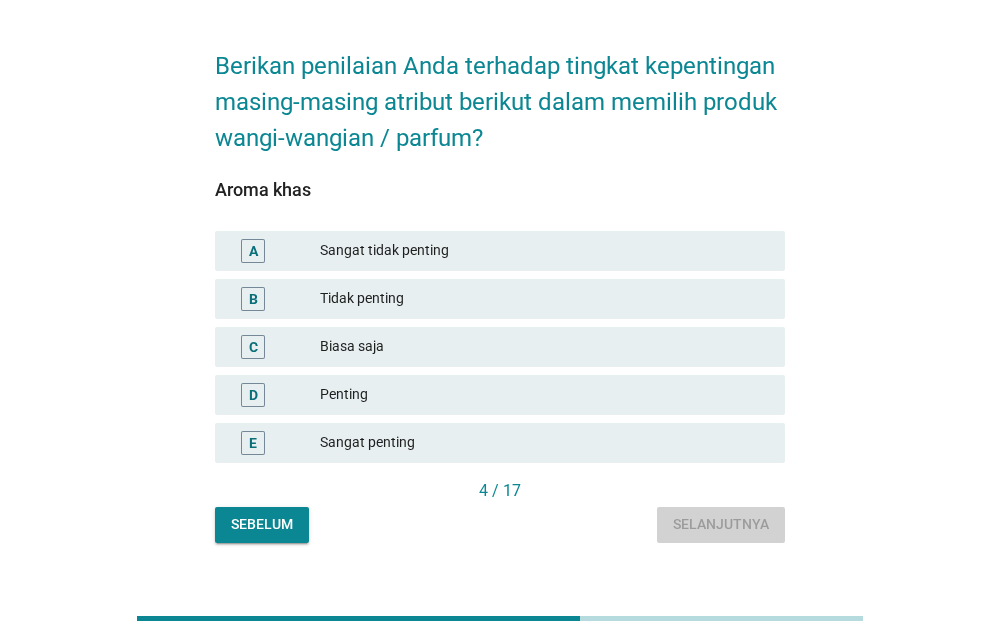 scroll, scrollTop: 0, scrollLeft: 0, axis: both 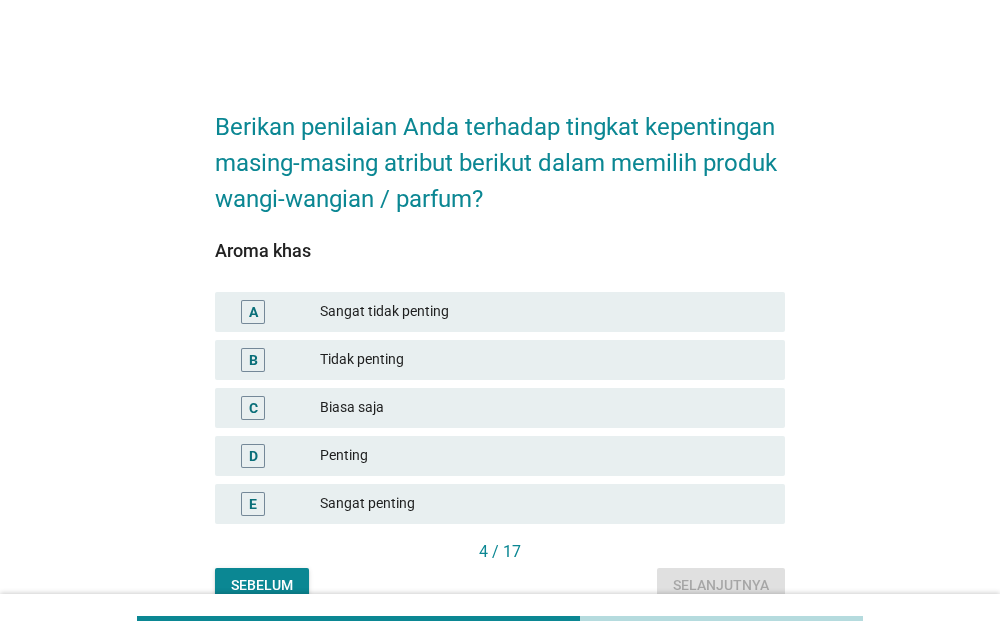 click on "Penting" at bounding box center [544, 456] 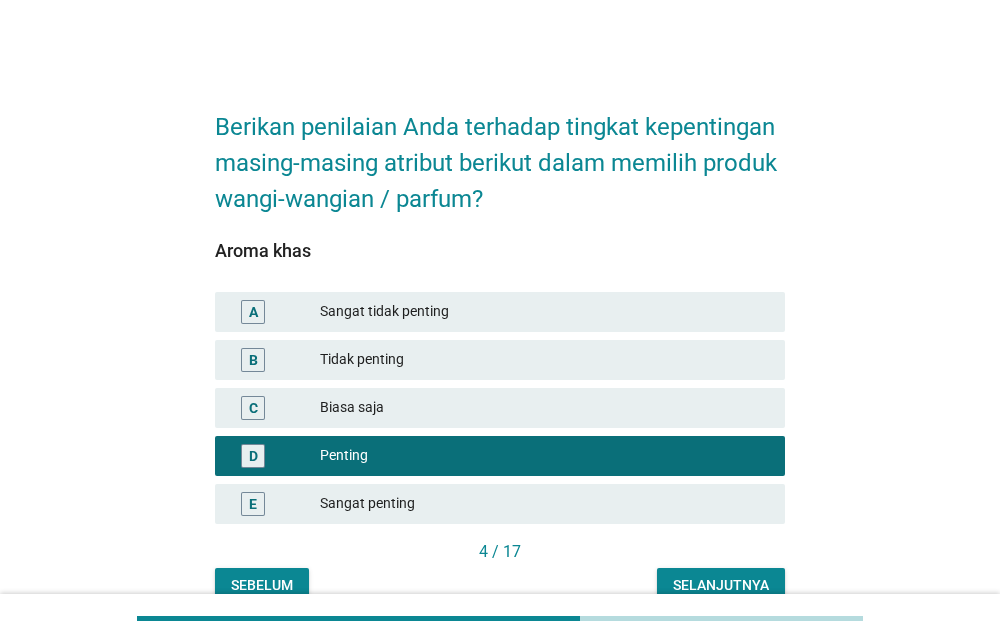 click on "Selanjutnya" at bounding box center (721, 586) 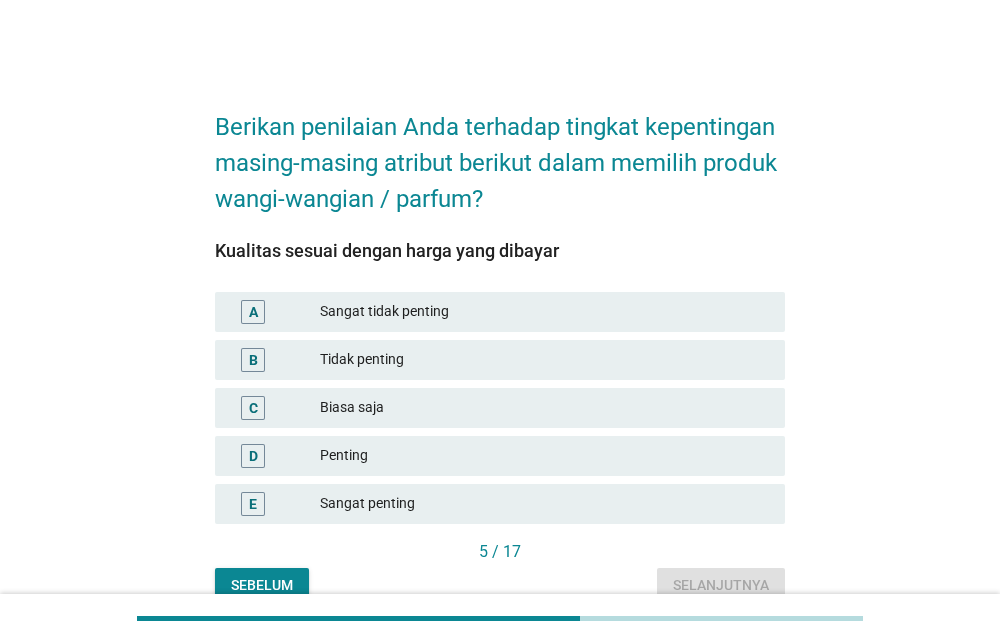 click on "Sangat penting" at bounding box center (544, 504) 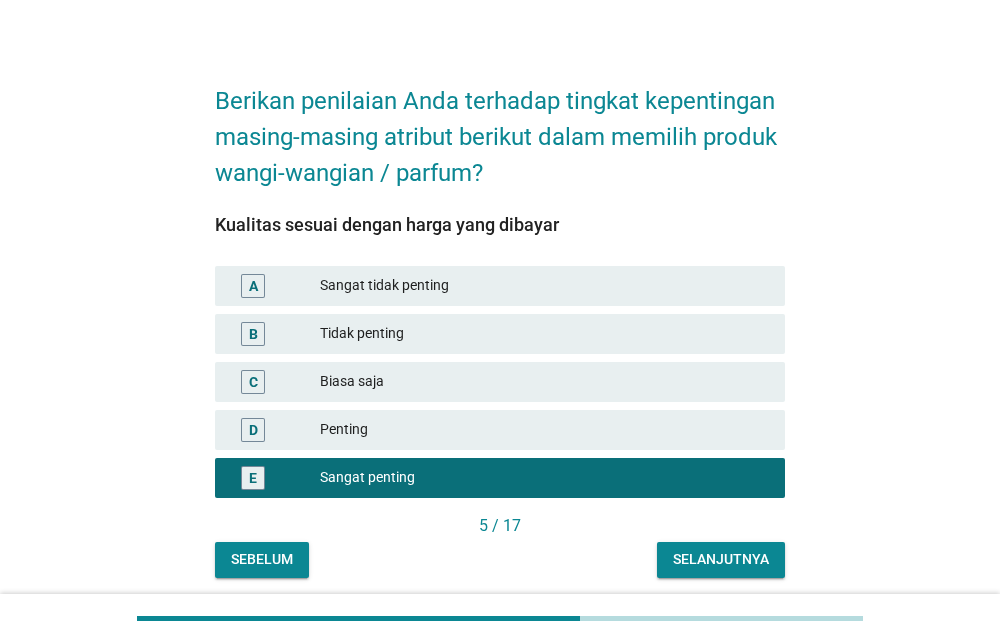 scroll, scrollTop: 55, scrollLeft: 0, axis: vertical 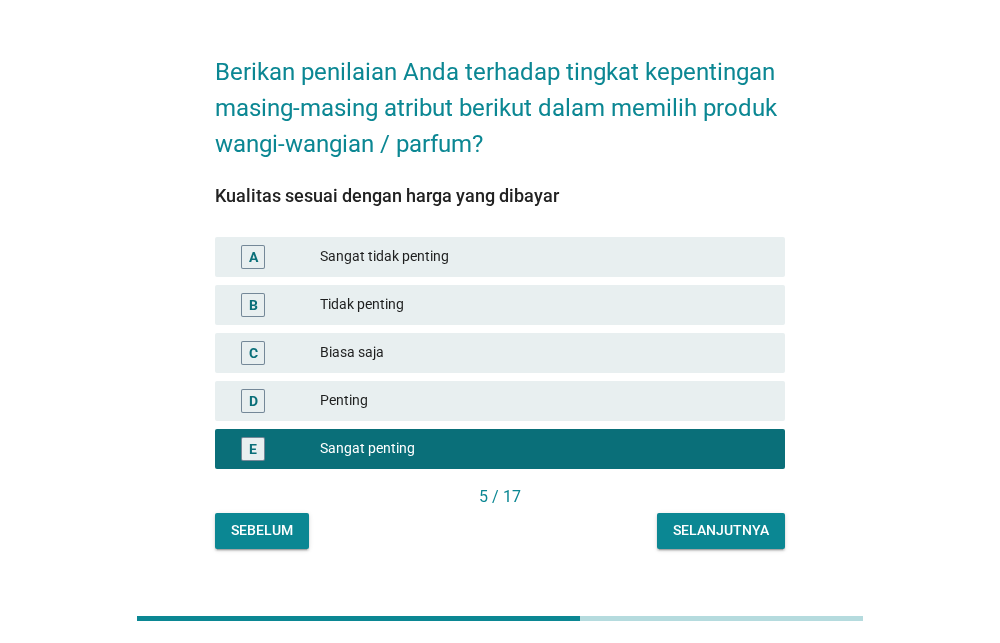 click on "Selanjutnya" at bounding box center (721, 530) 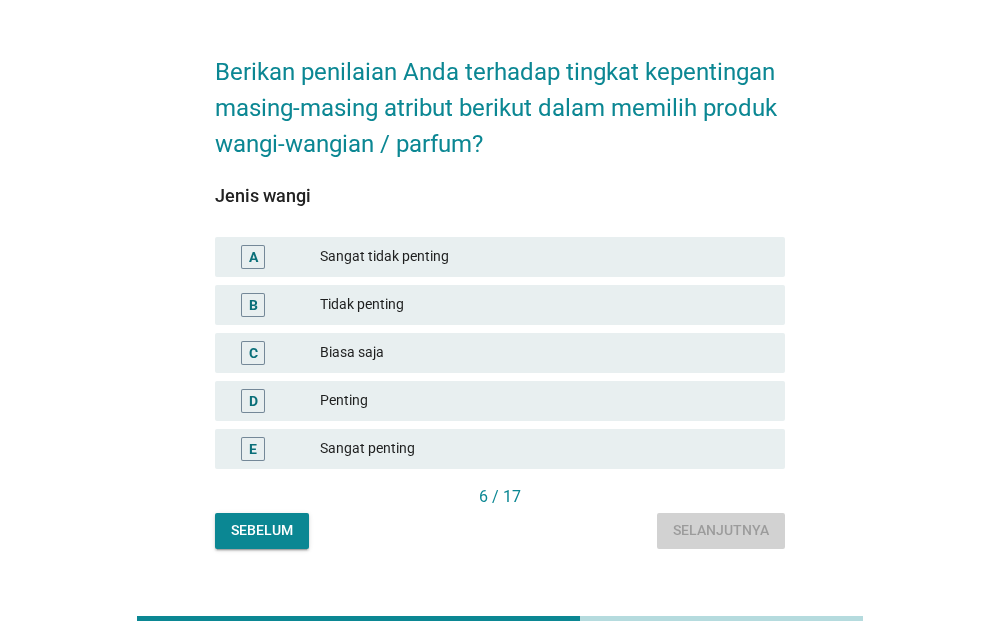 scroll, scrollTop: 0, scrollLeft: 0, axis: both 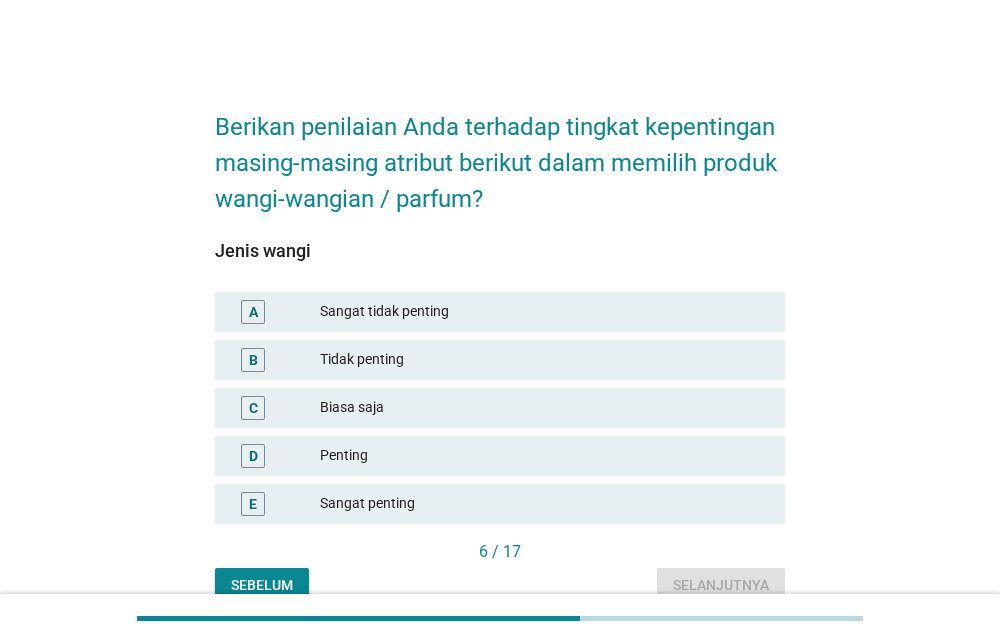 click on "Sangat penting" at bounding box center (544, 504) 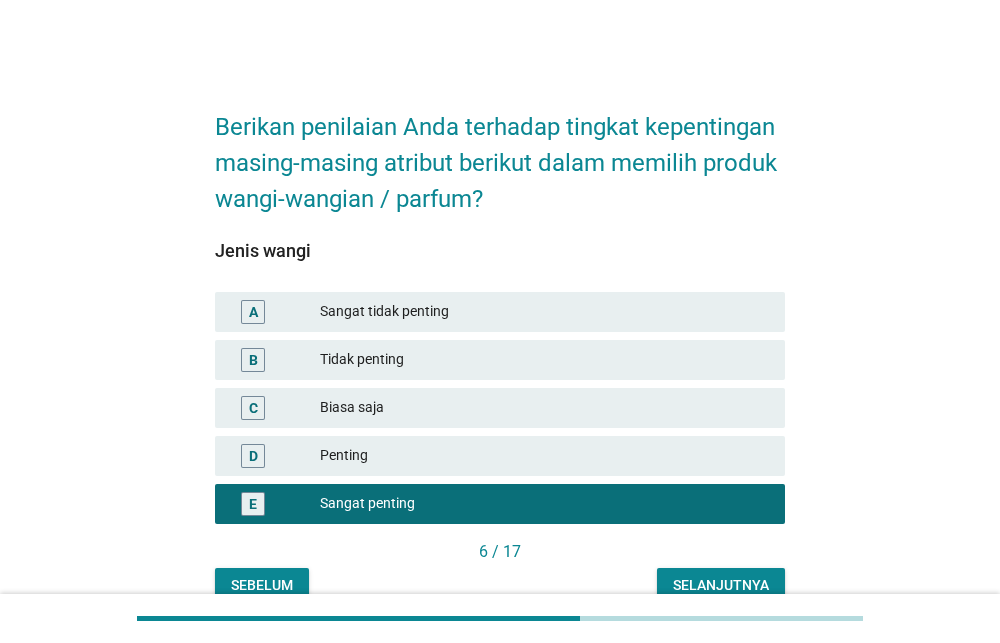 click on "Selanjutnya" at bounding box center [721, 585] 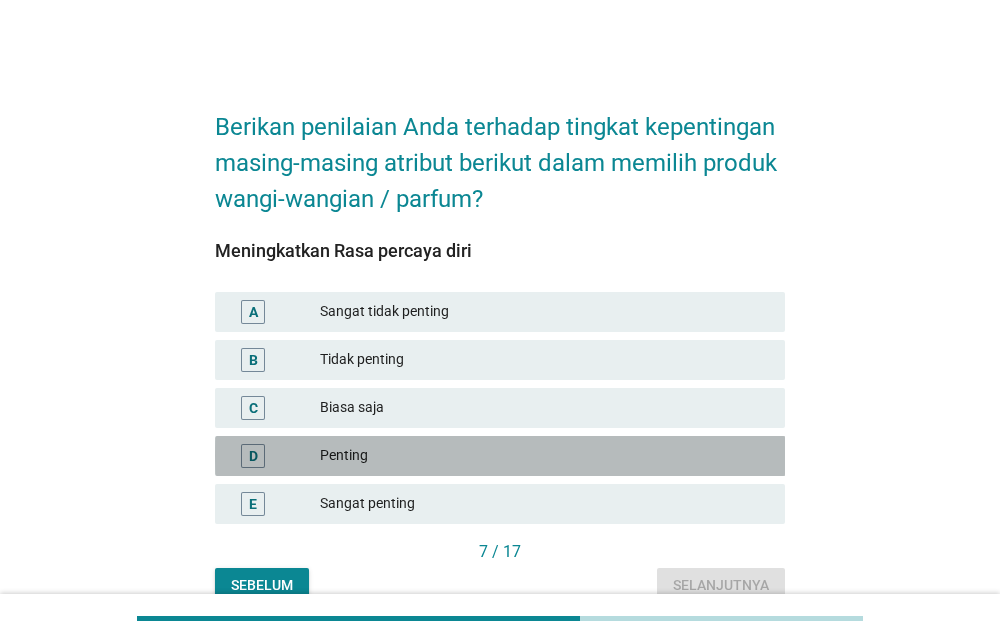 click on "D   Penting" at bounding box center [500, 456] 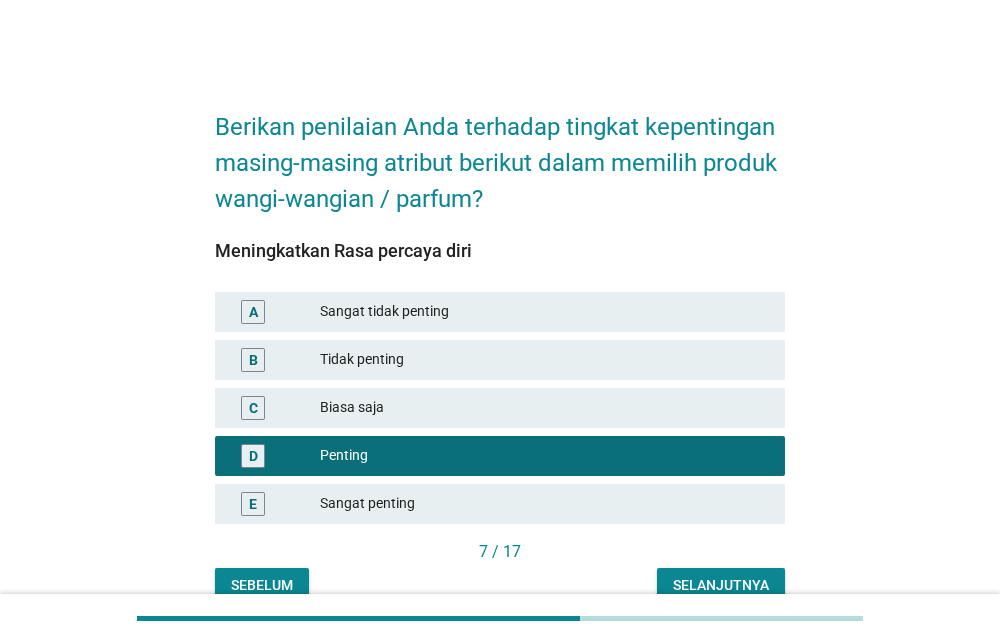 click on "Selanjutnya" at bounding box center (721, 585) 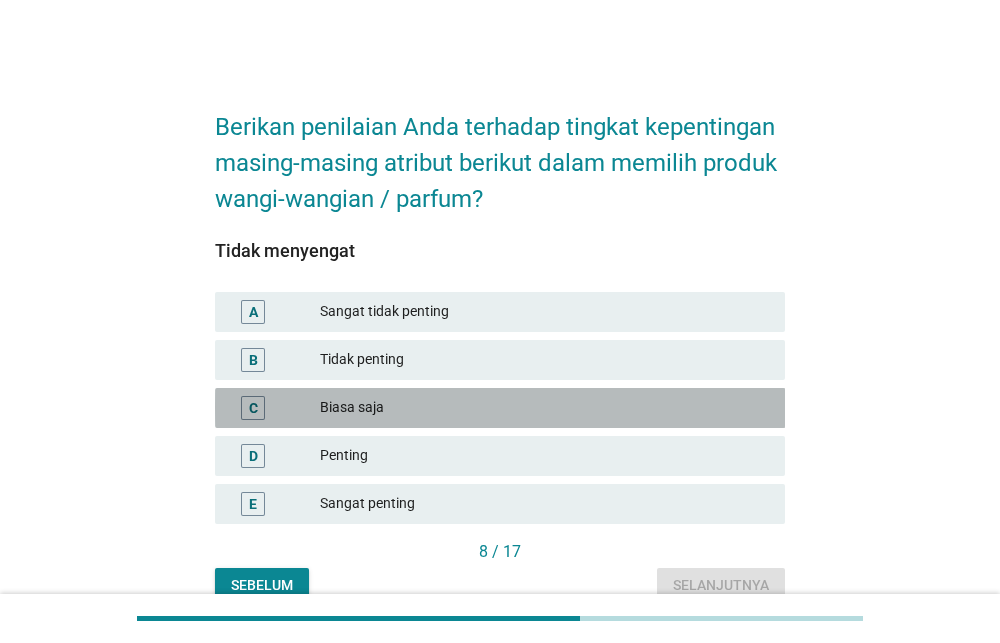 click on "C   Biasa saja" at bounding box center [500, 408] 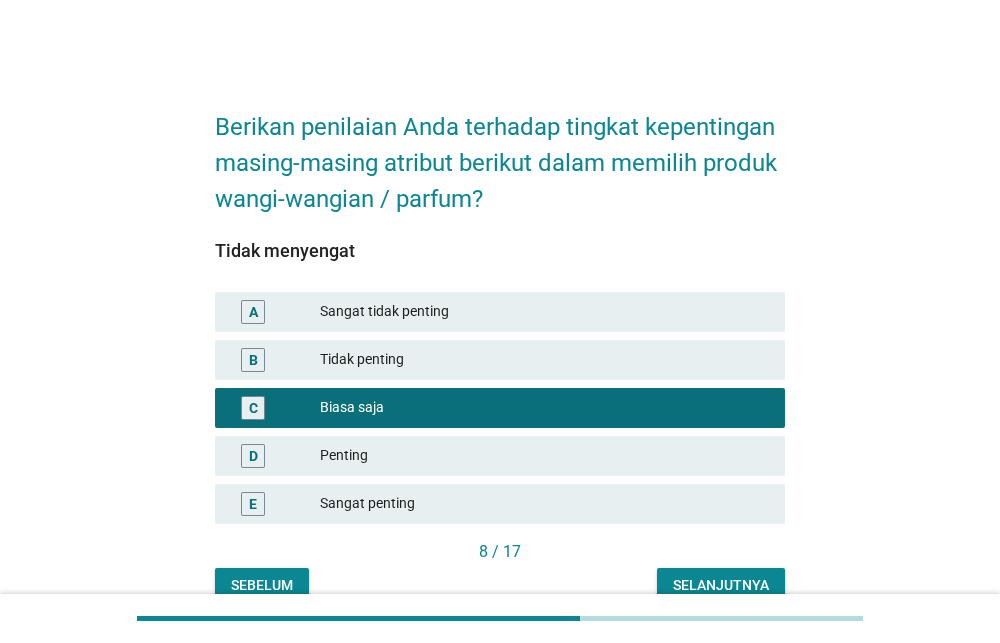 click on "Selanjutnya" at bounding box center [721, 585] 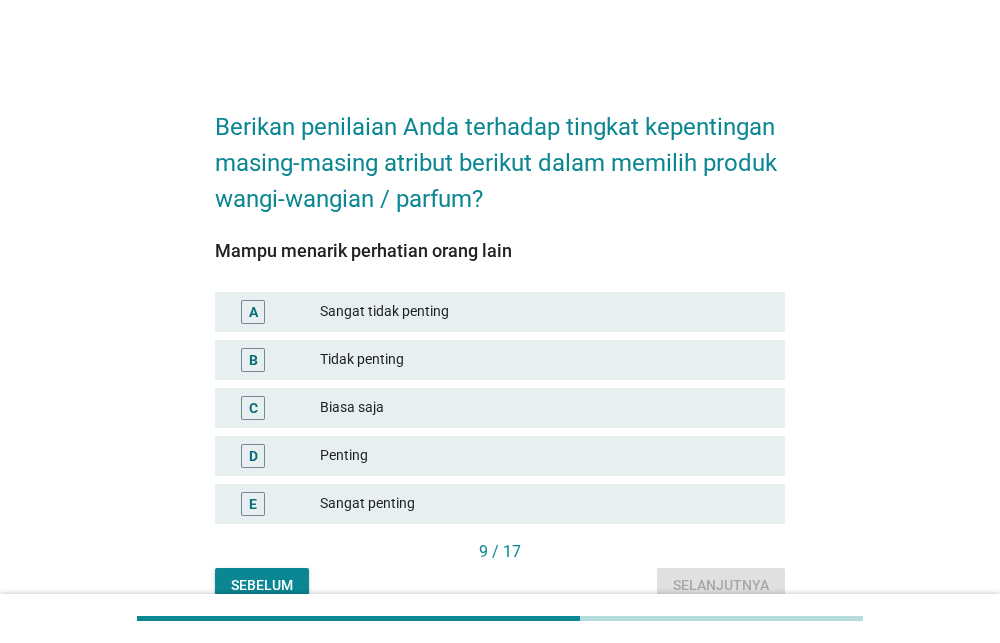 click on "Sangat penting" at bounding box center (544, 504) 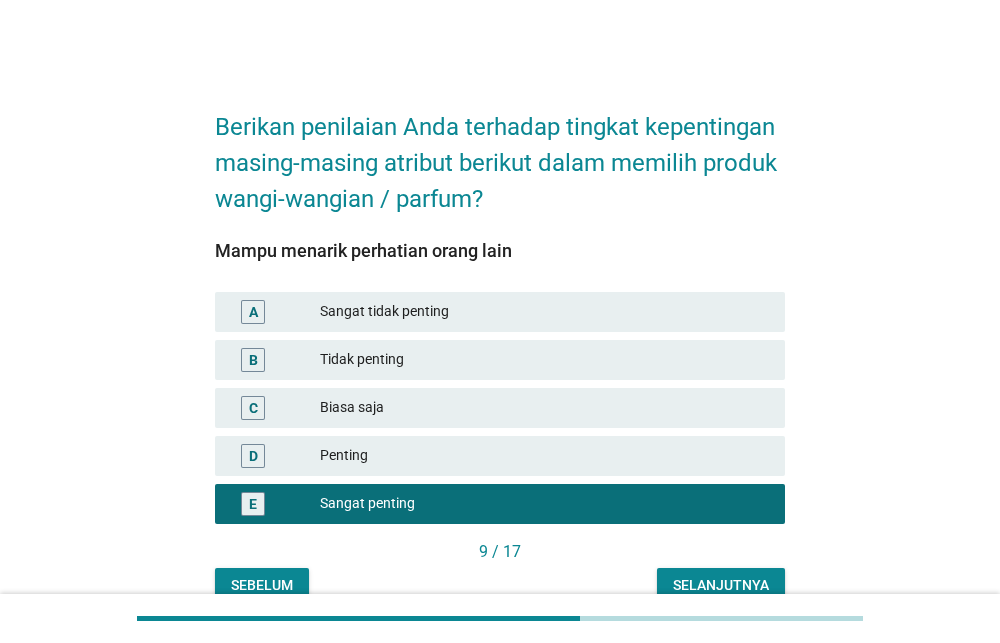 click on "Selanjutnya" at bounding box center [721, 585] 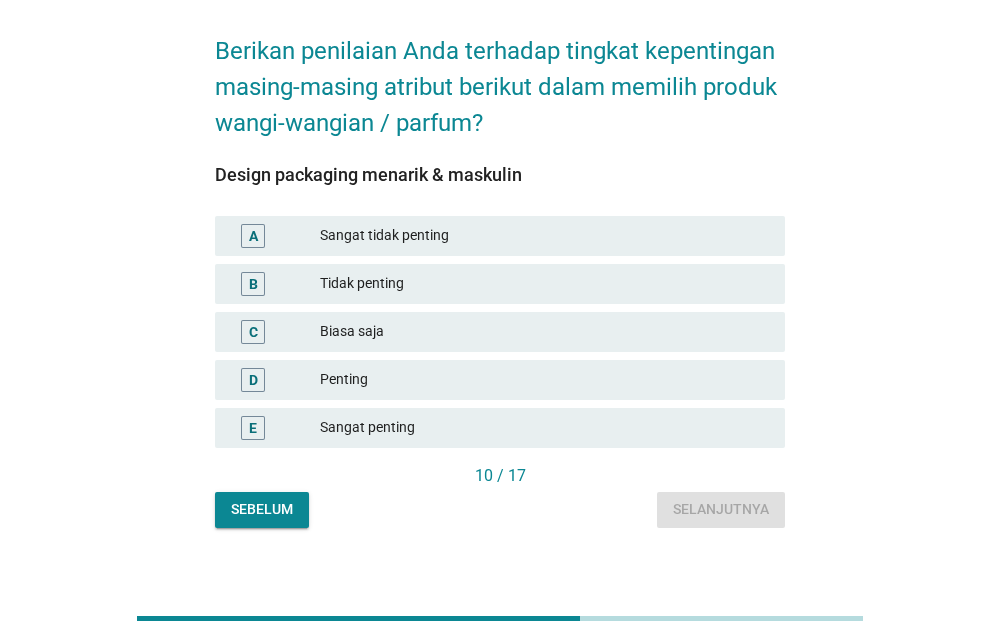 scroll, scrollTop: 77, scrollLeft: 0, axis: vertical 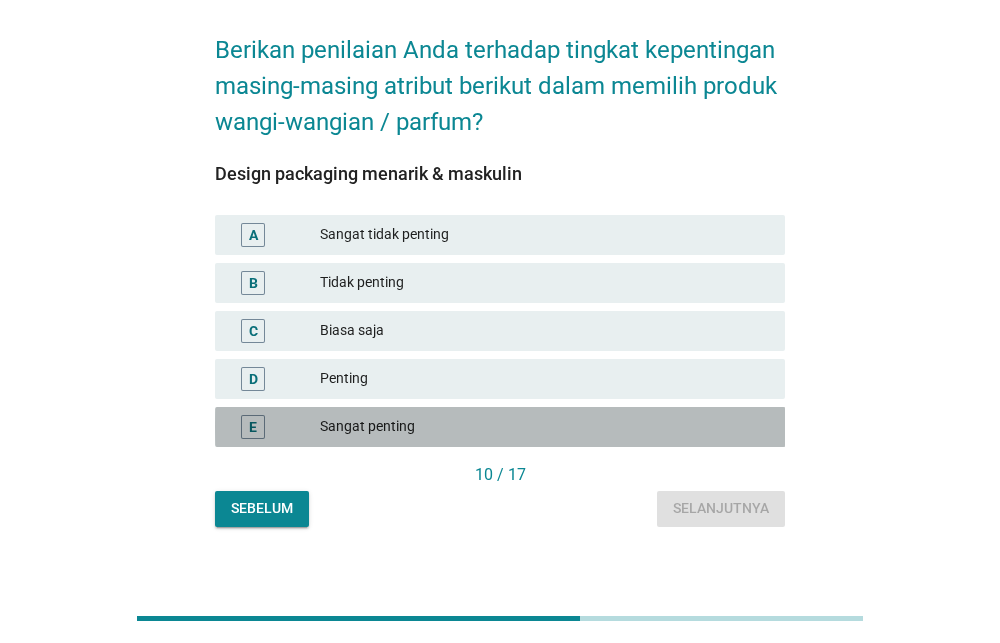 click on "E   Sangat penting" at bounding box center [500, 427] 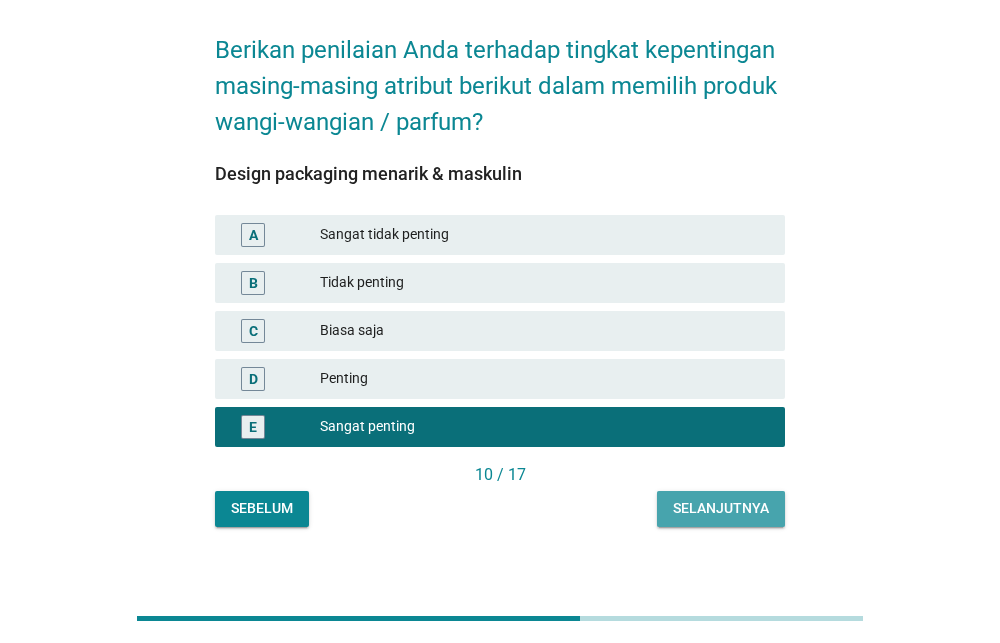 click on "Selanjutnya" at bounding box center (721, 509) 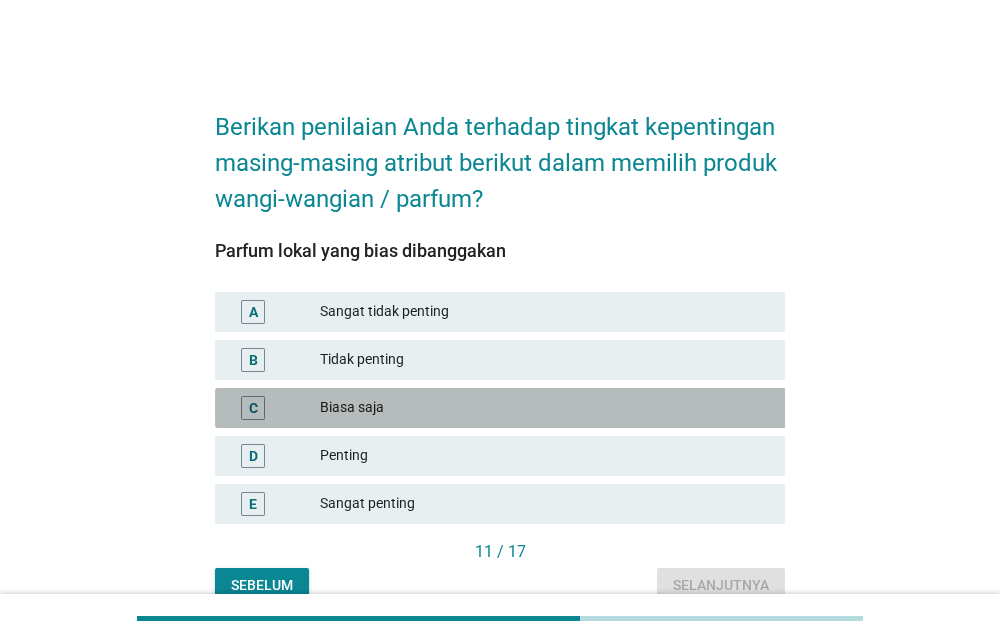 click on "Biasa saja" at bounding box center [544, 408] 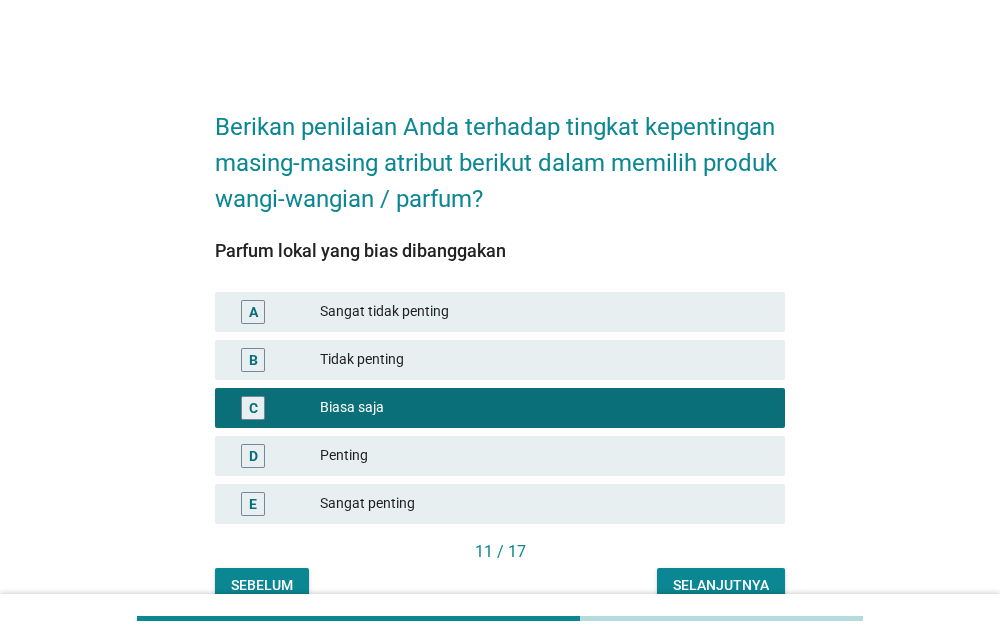 click on "Selanjutnya" at bounding box center [721, 585] 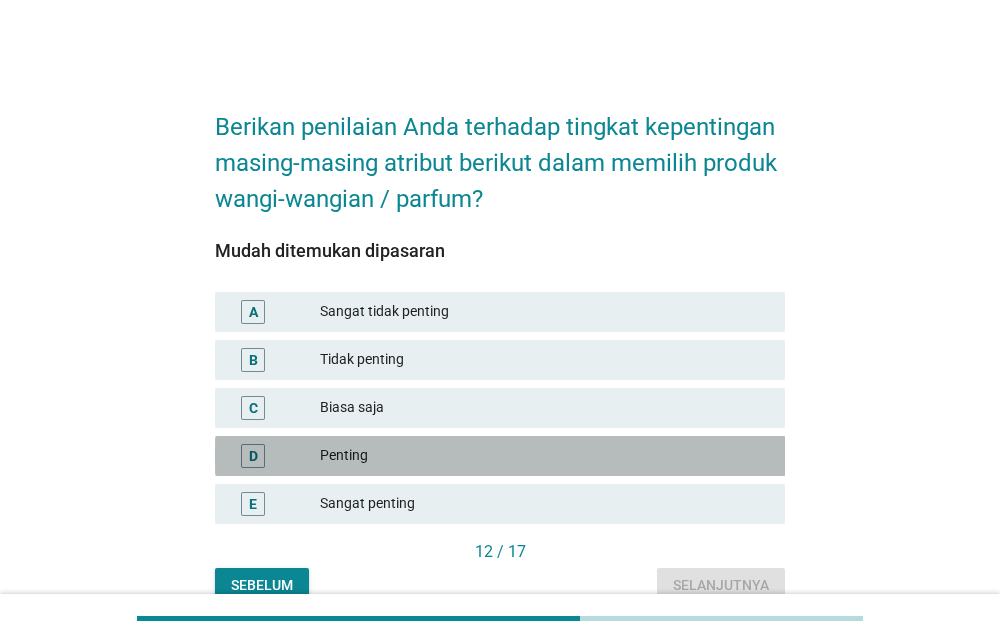 click on "Penting" at bounding box center (544, 456) 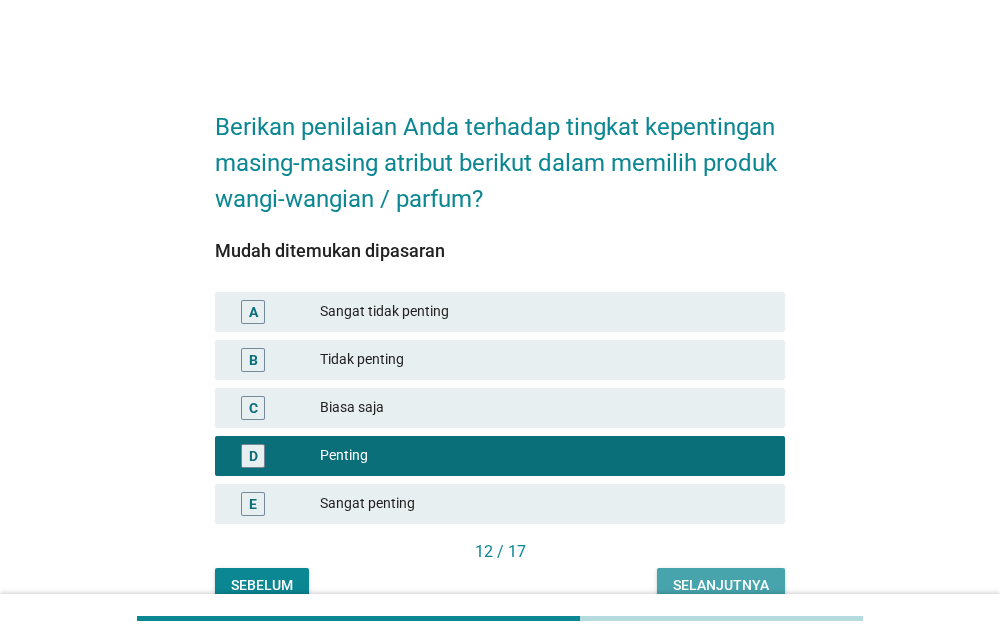 click on "Selanjutnya" at bounding box center [721, 585] 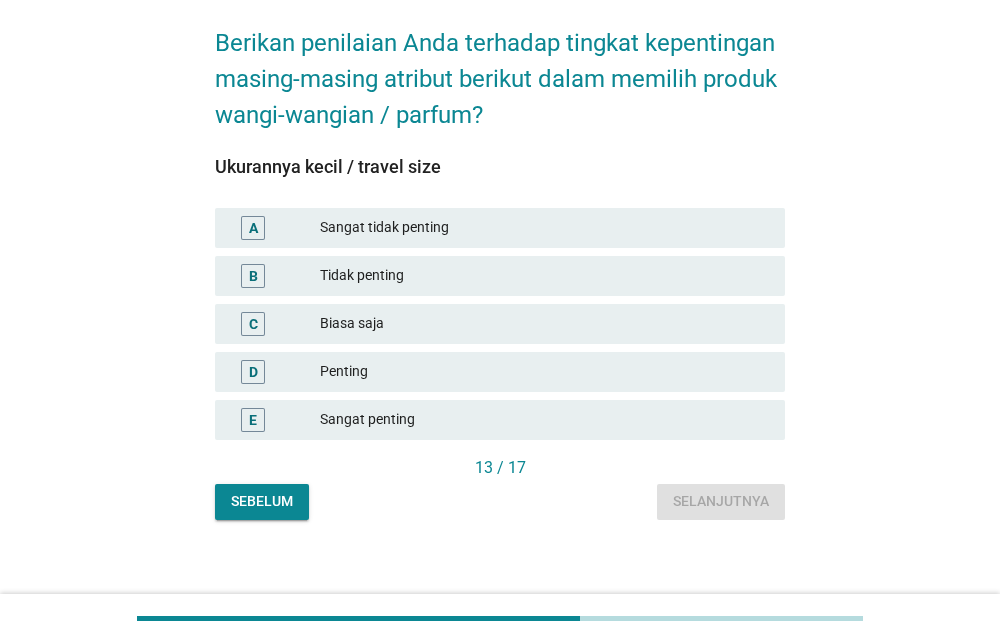 scroll, scrollTop: 94, scrollLeft: 0, axis: vertical 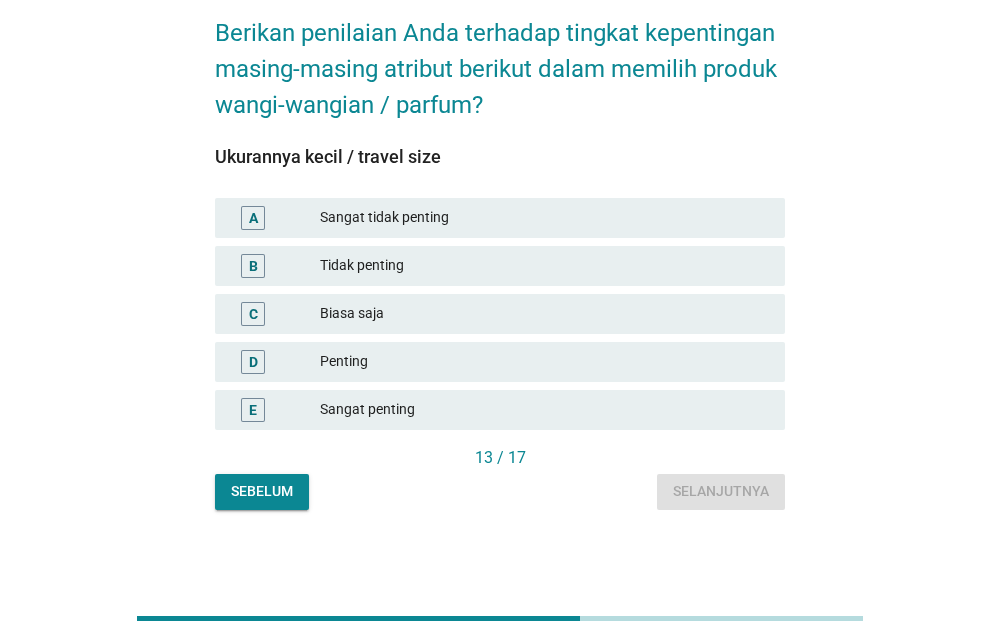 click on "Sangat penting" at bounding box center [544, 410] 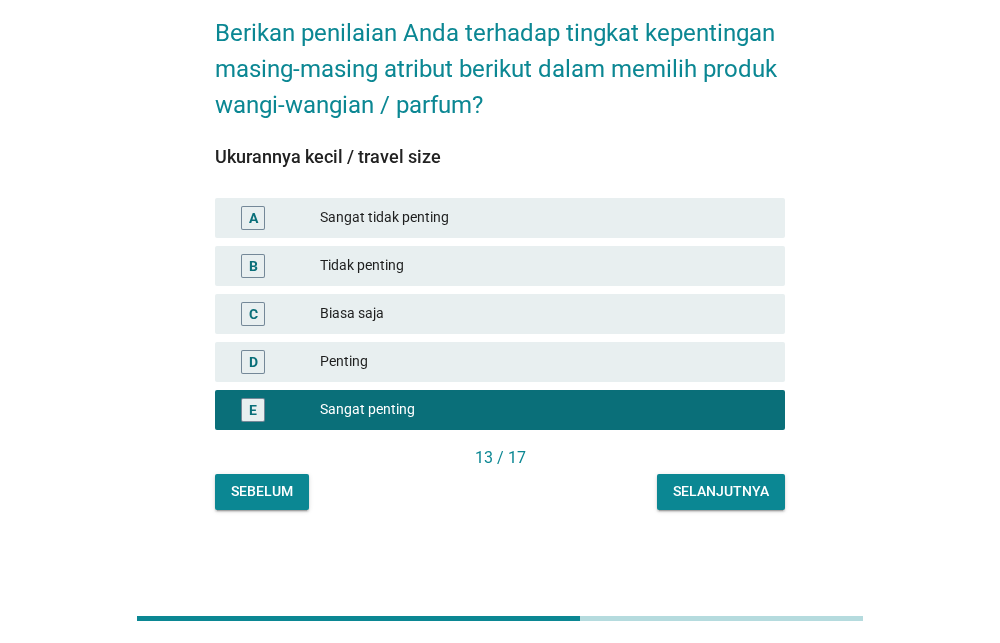 click on "Selanjutnya" at bounding box center [721, 491] 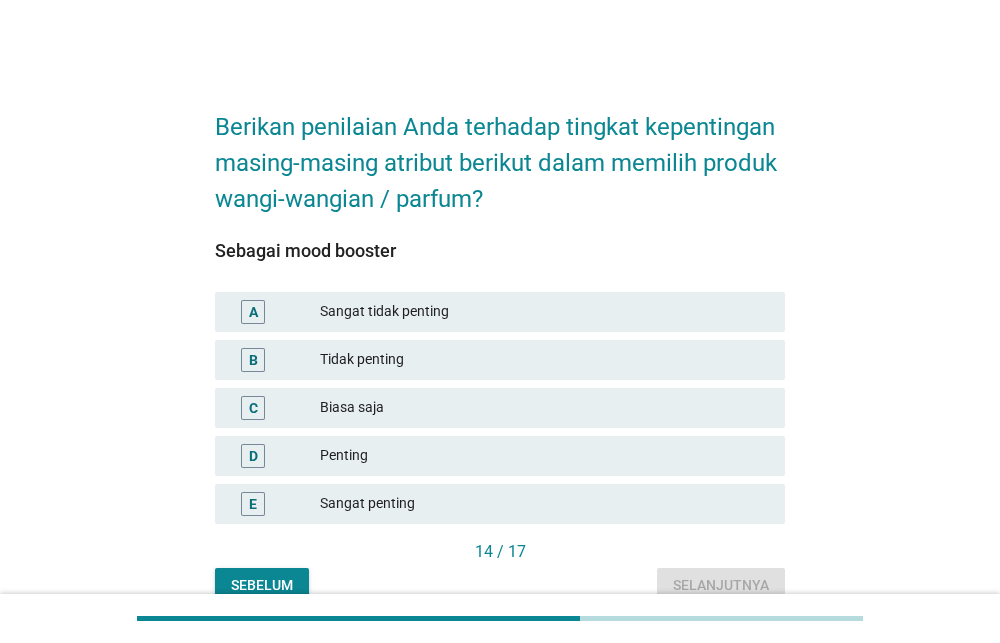 click on "Sangat penting" at bounding box center [544, 504] 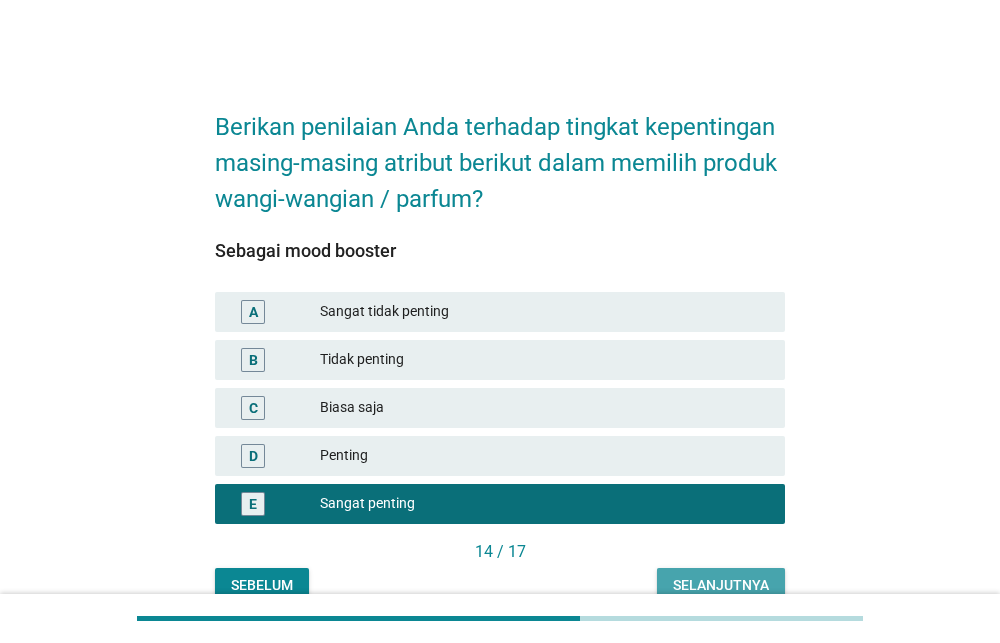 click on "Selanjutnya" at bounding box center (721, 585) 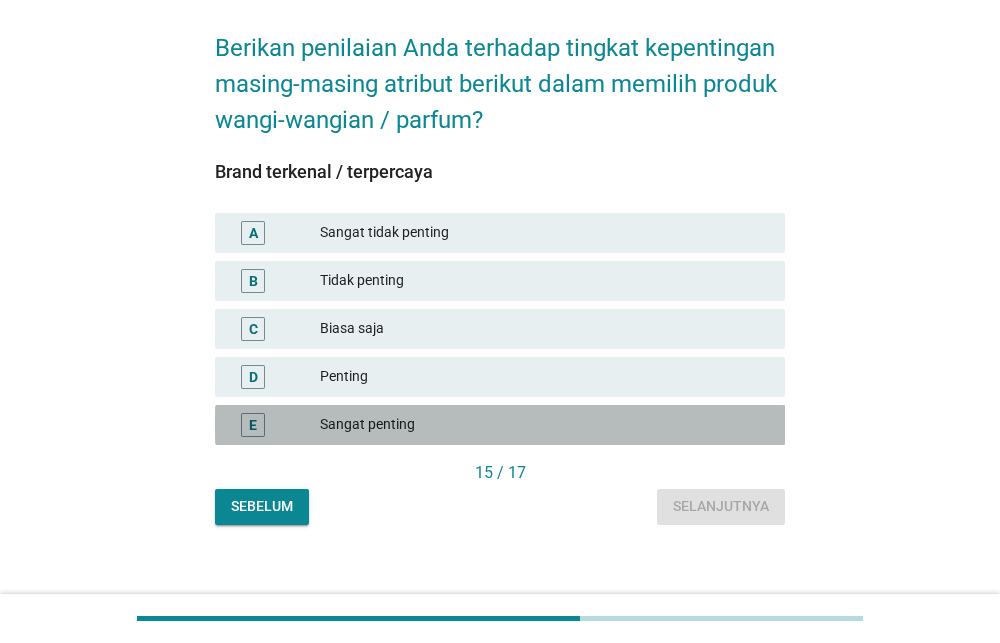 scroll, scrollTop: 83, scrollLeft: 0, axis: vertical 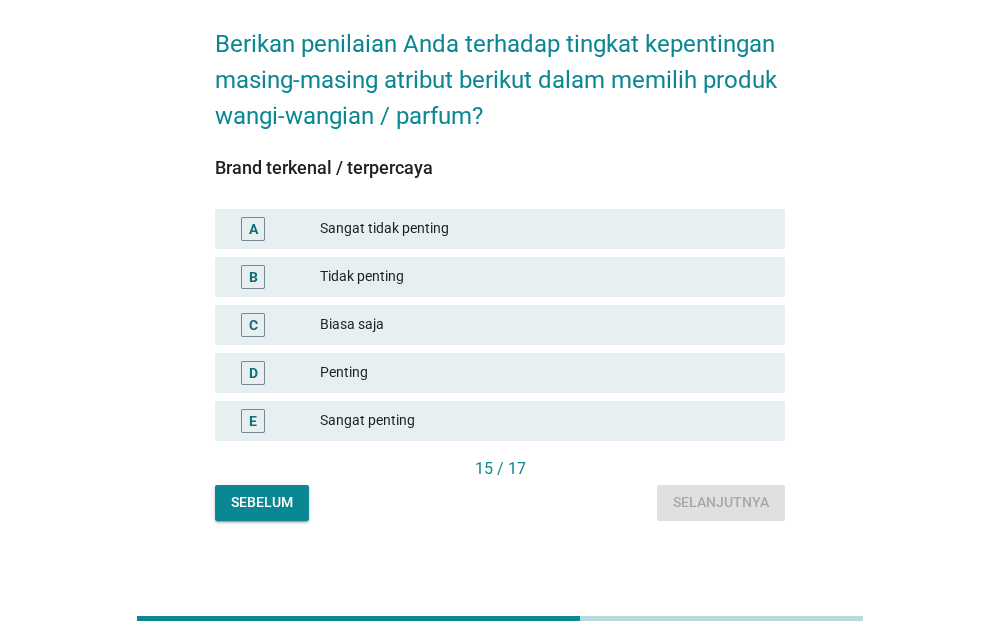 click on "Sangat penting" at bounding box center (544, 421) 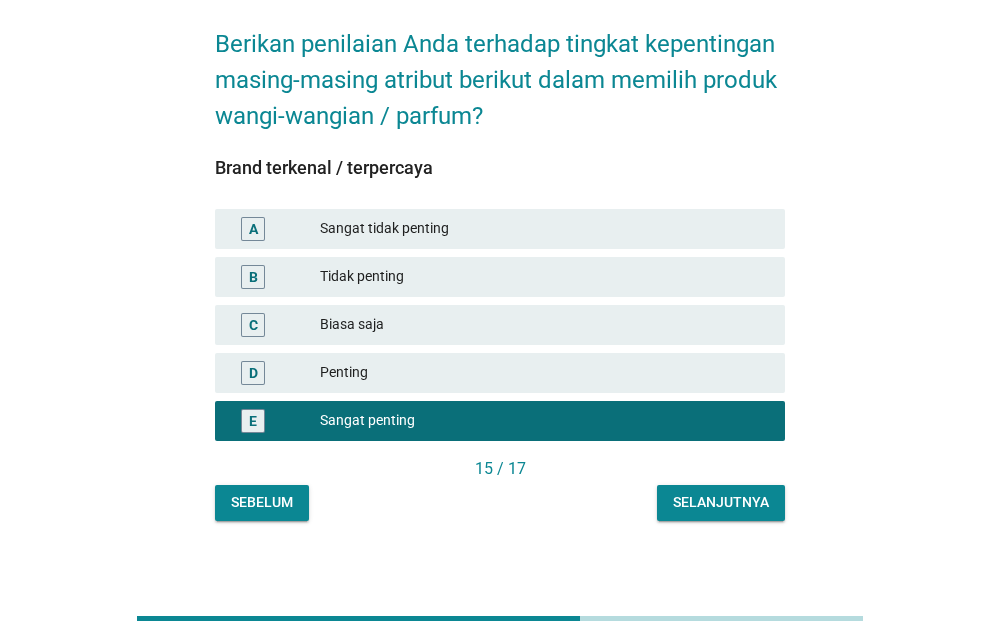 click on "Selanjutnya" at bounding box center [721, 503] 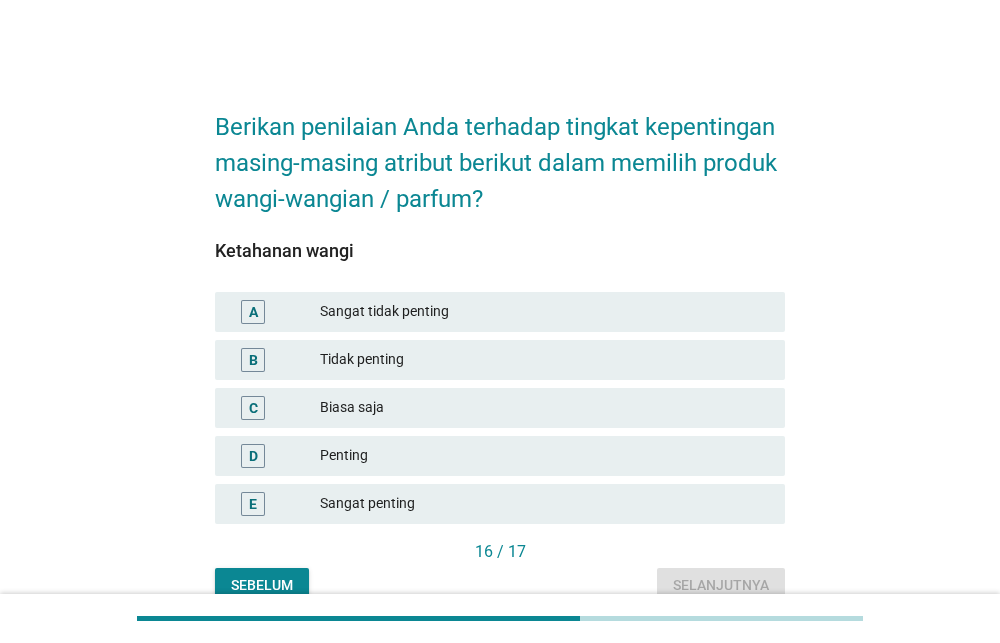 click on "Sangat penting" at bounding box center (544, 504) 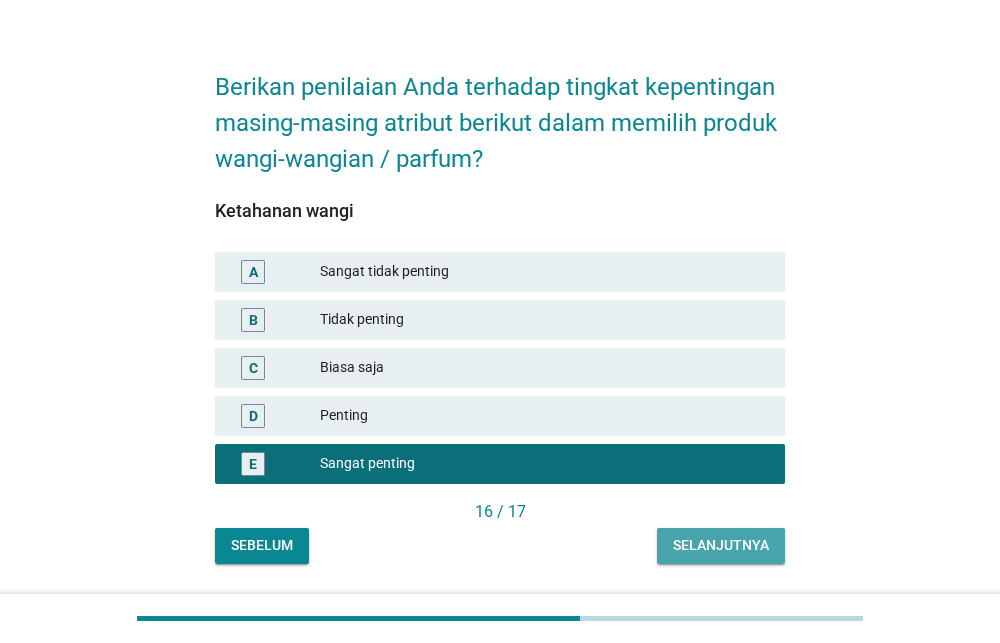 scroll, scrollTop: 98, scrollLeft: 0, axis: vertical 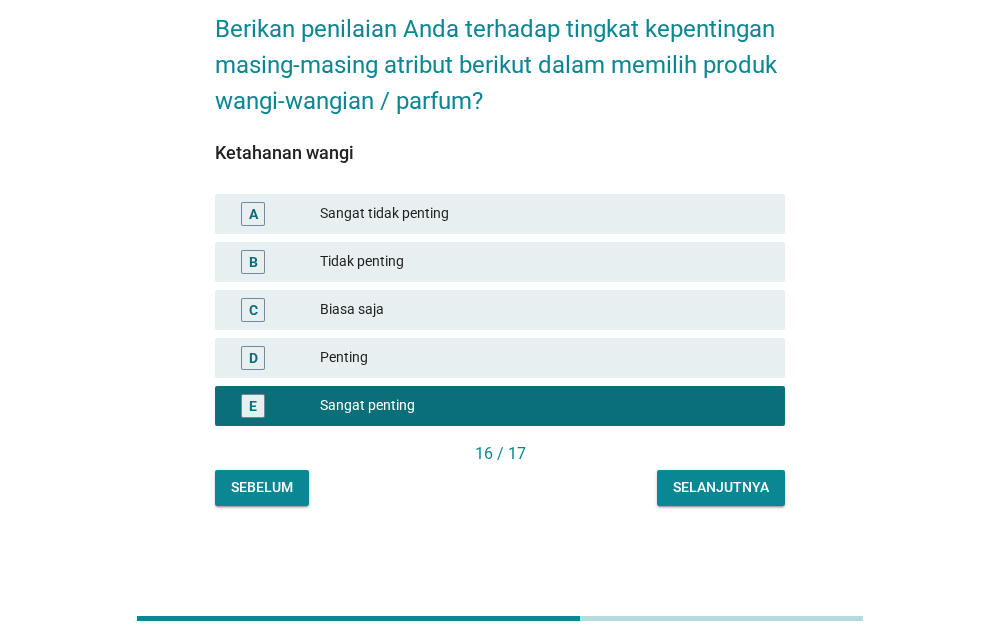 click on "Selanjutnya" at bounding box center [721, 487] 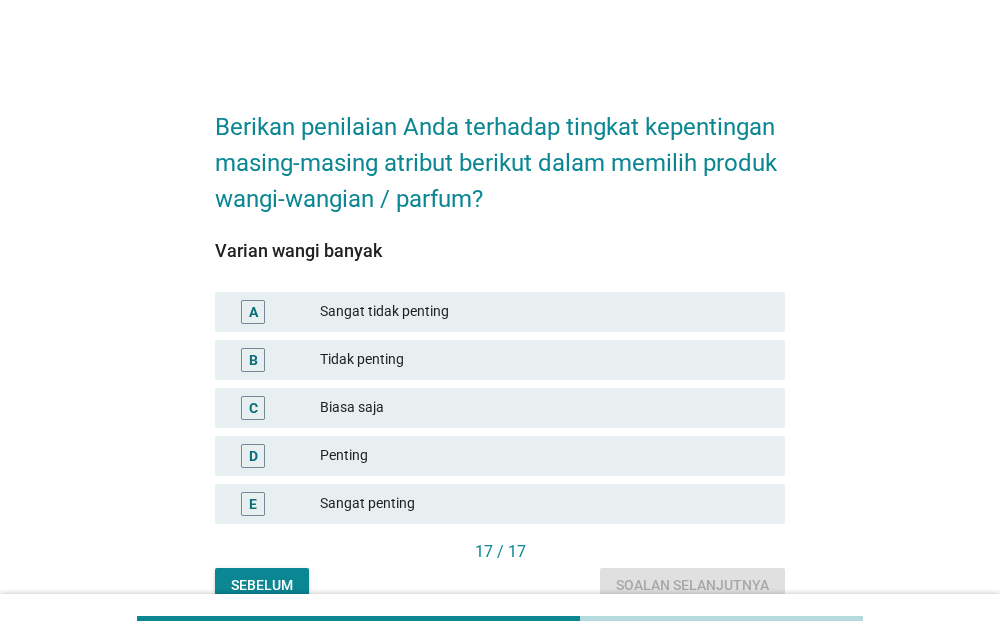 click on "Penting" at bounding box center (544, 456) 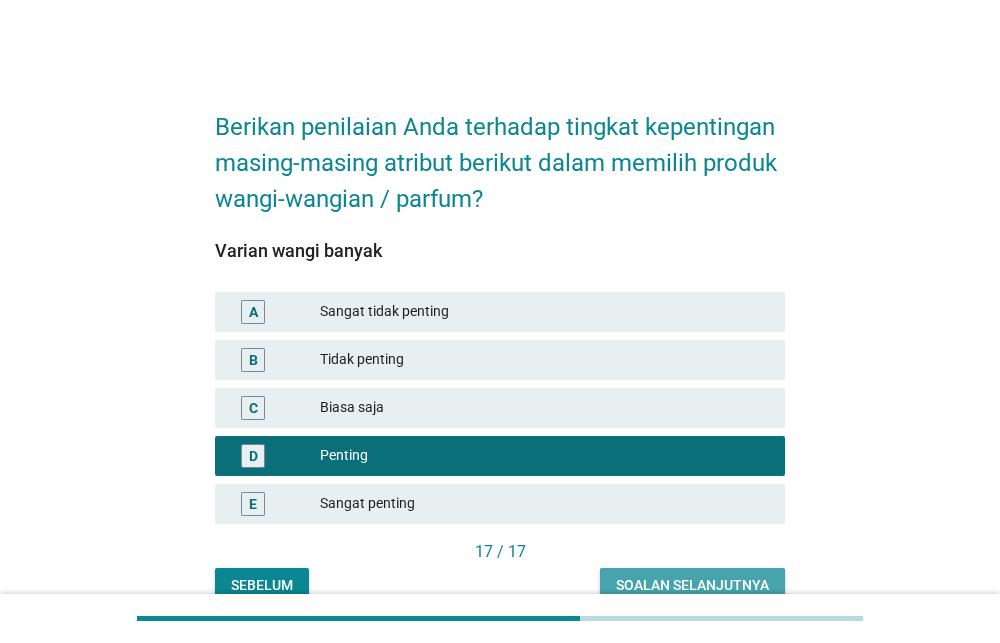 click on "Soalan selanjutnya" at bounding box center [692, 585] 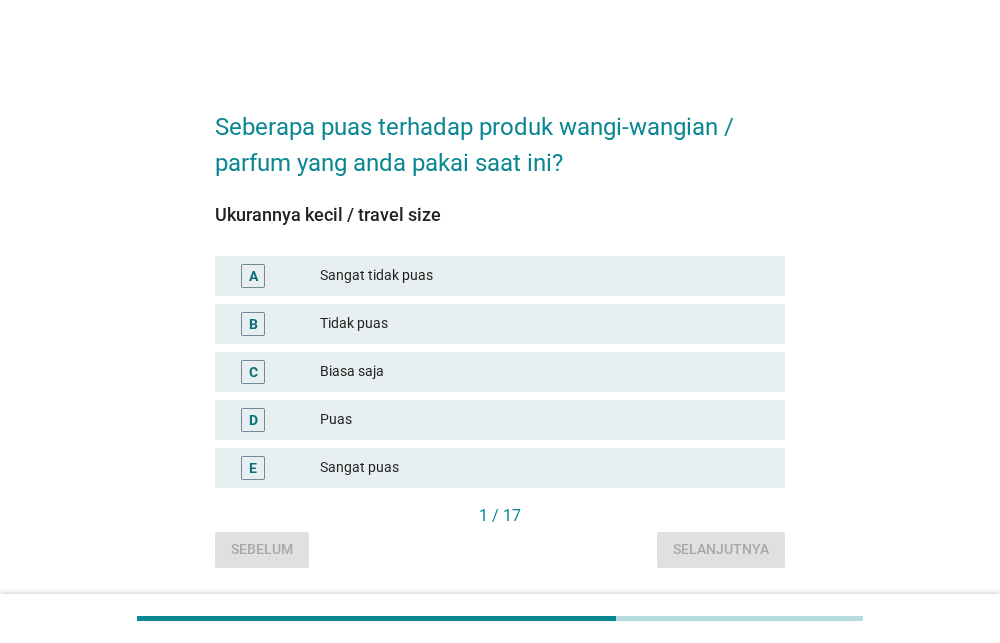click on "Puas" at bounding box center (544, 420) 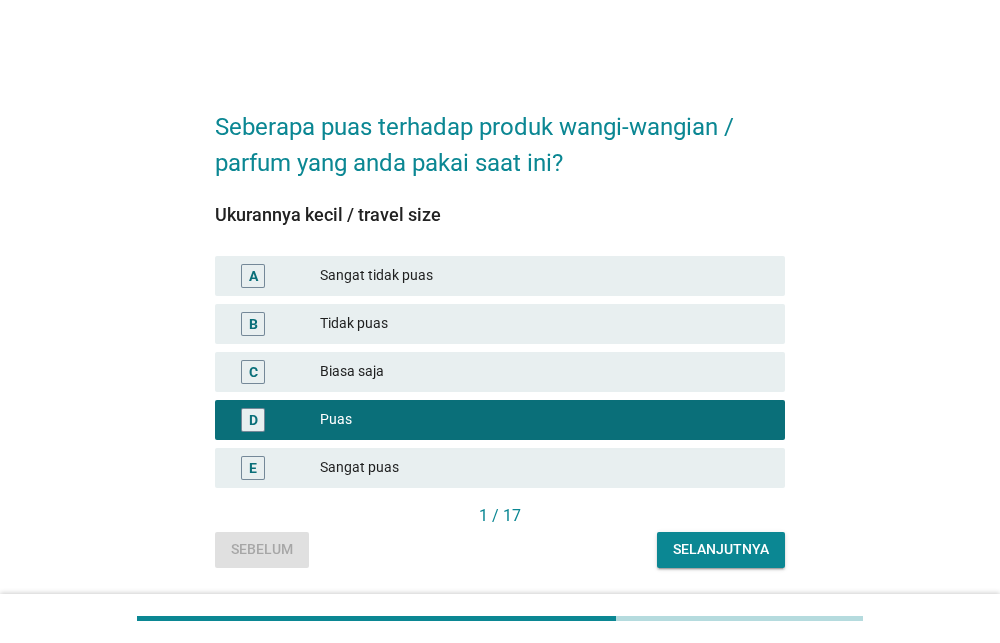 click on "Selanjutnya" at bounding box center (721, 549) 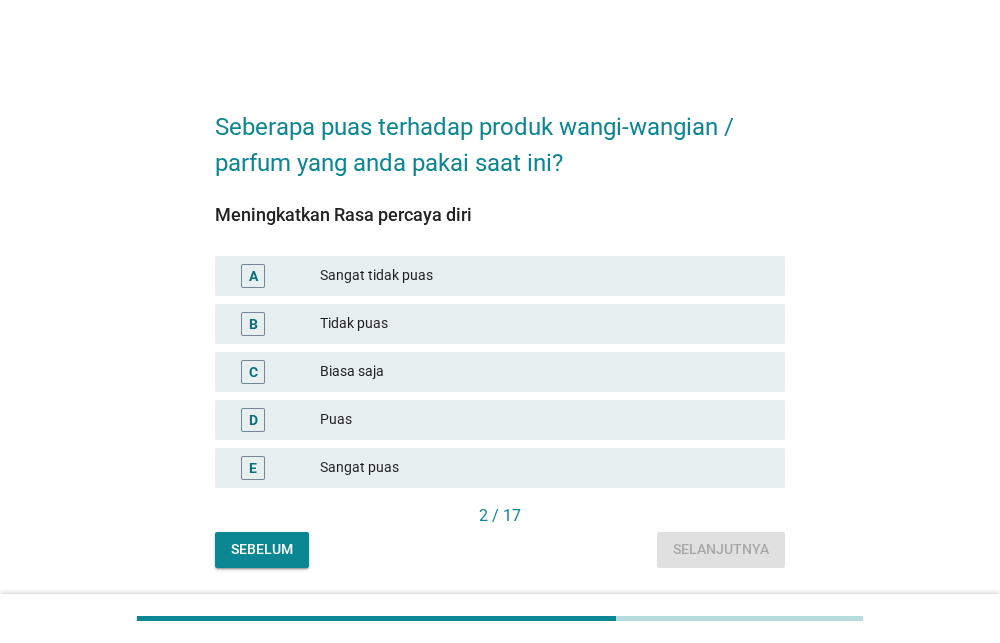 click on "Sangat puas" at bounding box center (544, 468) 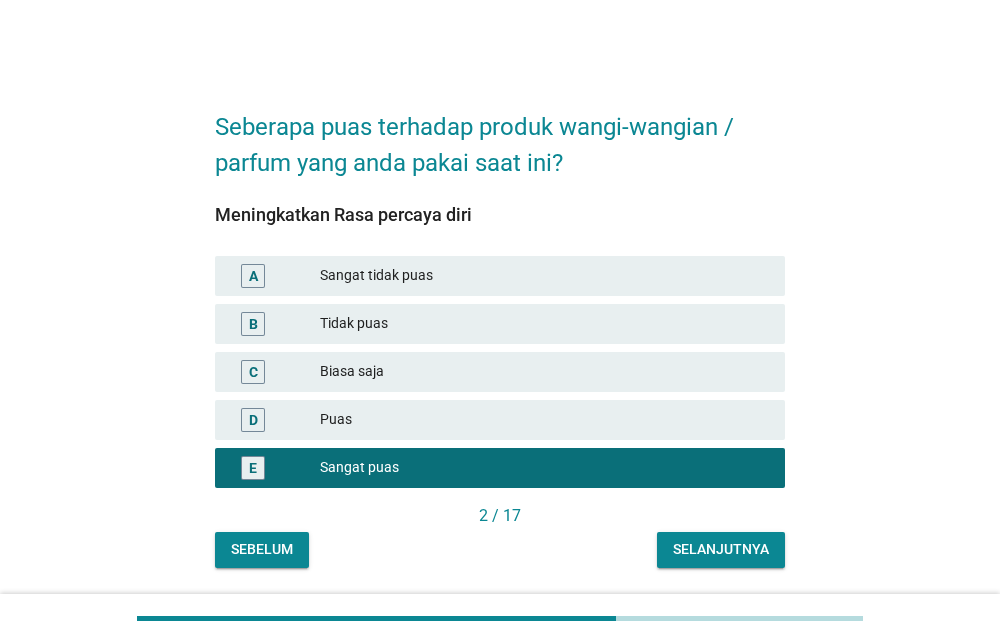 click on "Selanjutnya" at bounding box center [721, 549] 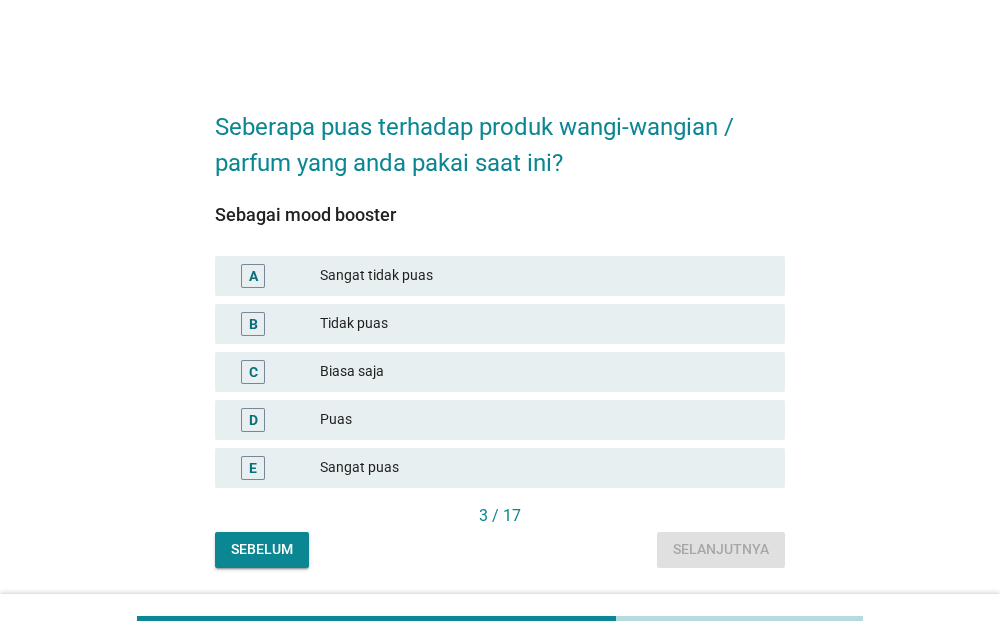 click on "Puas" at bounding box center [544, 420] 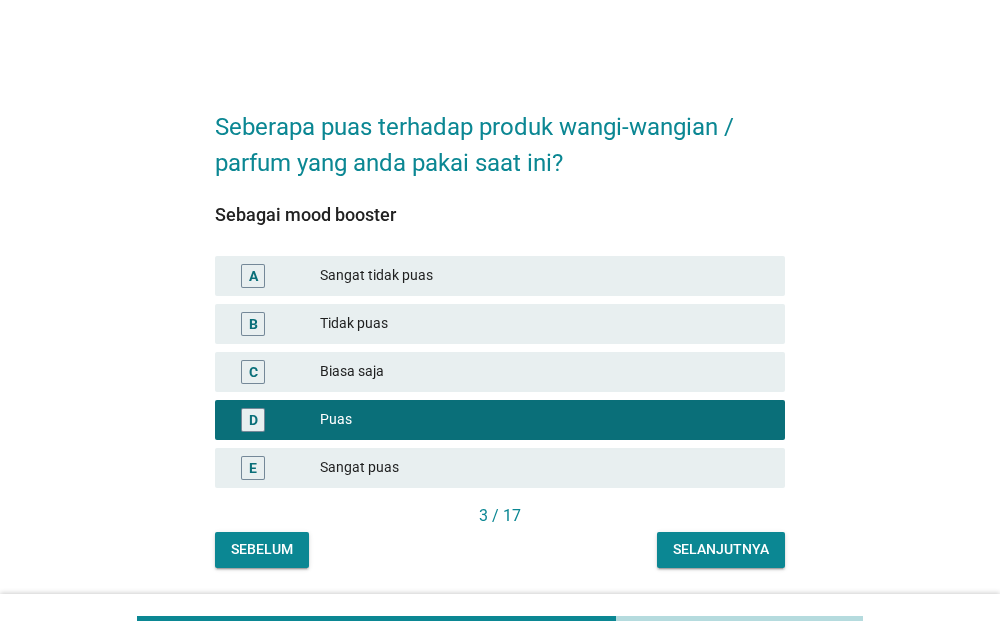 click on "Selanjutnya" at bounding box center (721, 549) 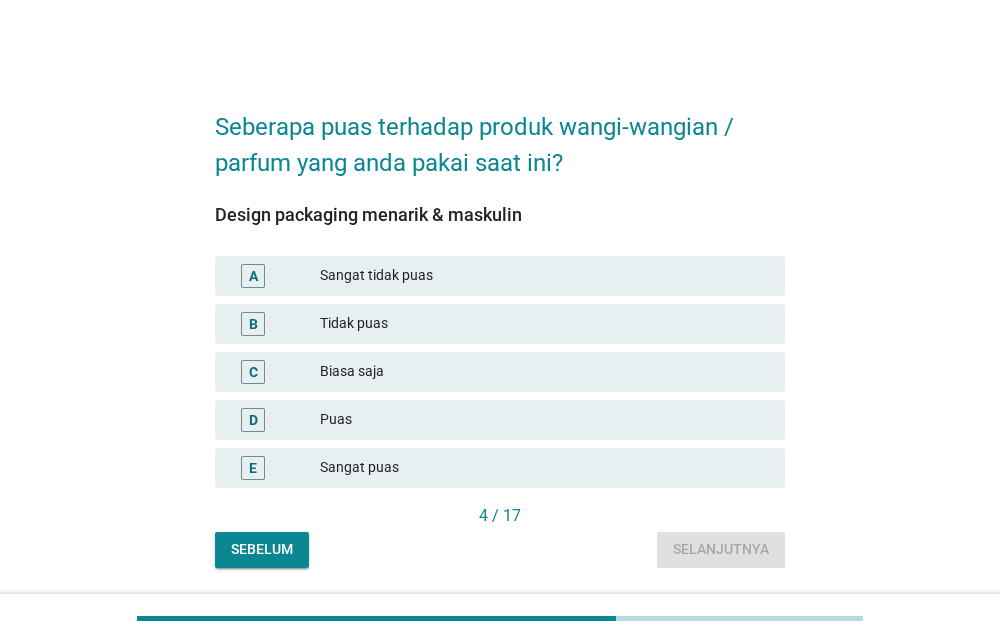 click on "C   Biasa saja" at bounding box center [500, 372] 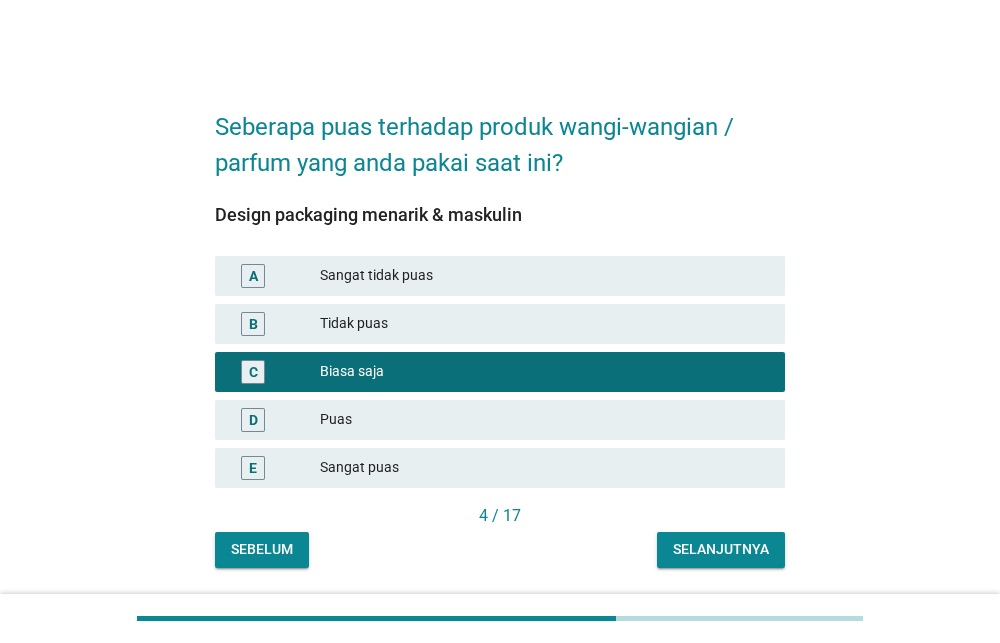 click on "Selanjutnya" at bounding box center [721, 550] 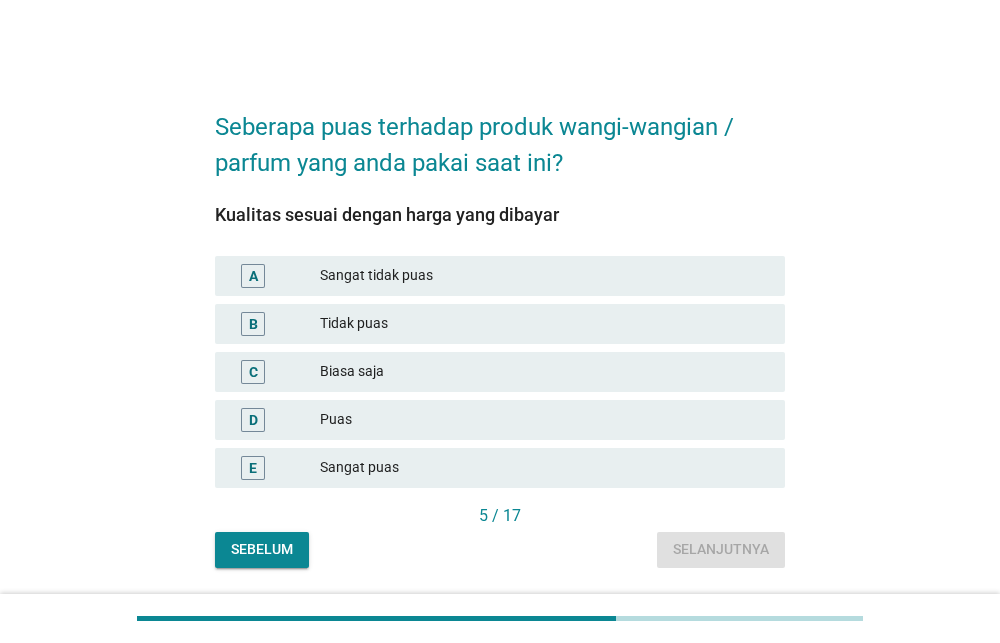 click on "D   Puas" at bounding box center [500, 420] 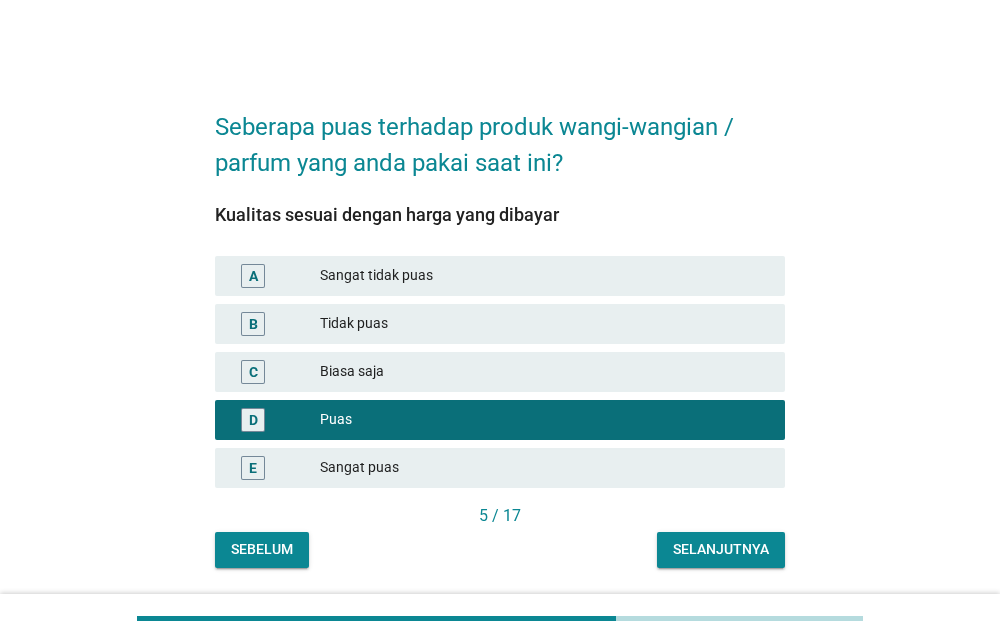 click on "Selanjutnya" at bounding box center [721, 549] 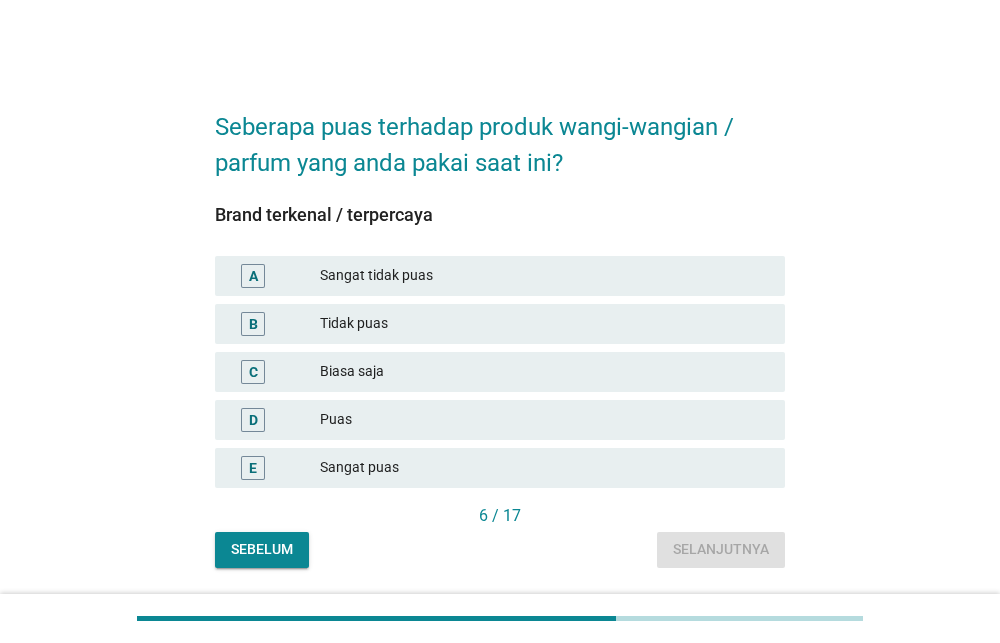 click on "D   Puas" at bounding box center [500, 420] 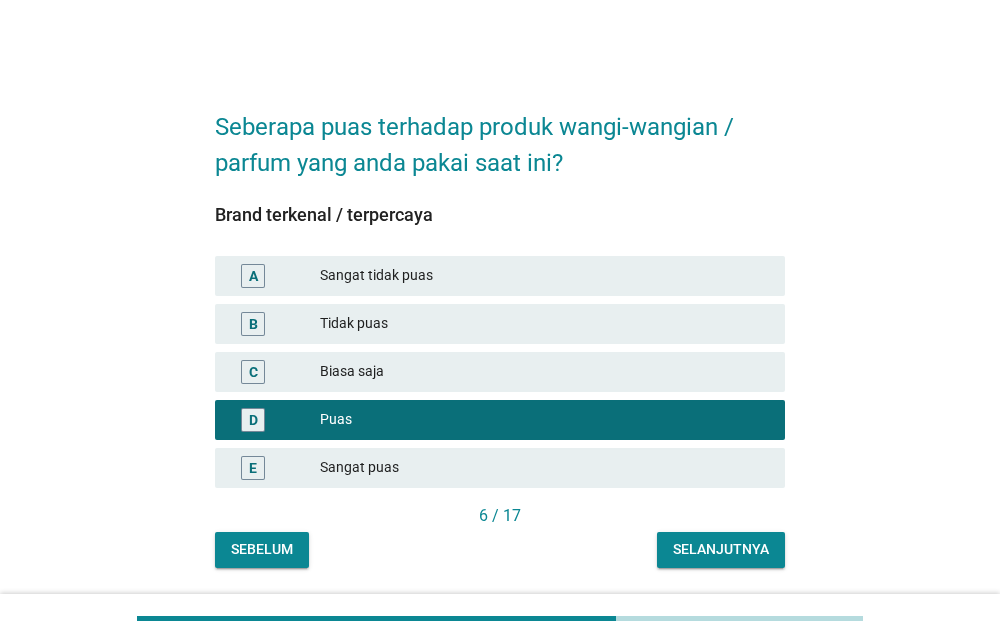click on "Selanjutnya" at bounding box center (721, 549) 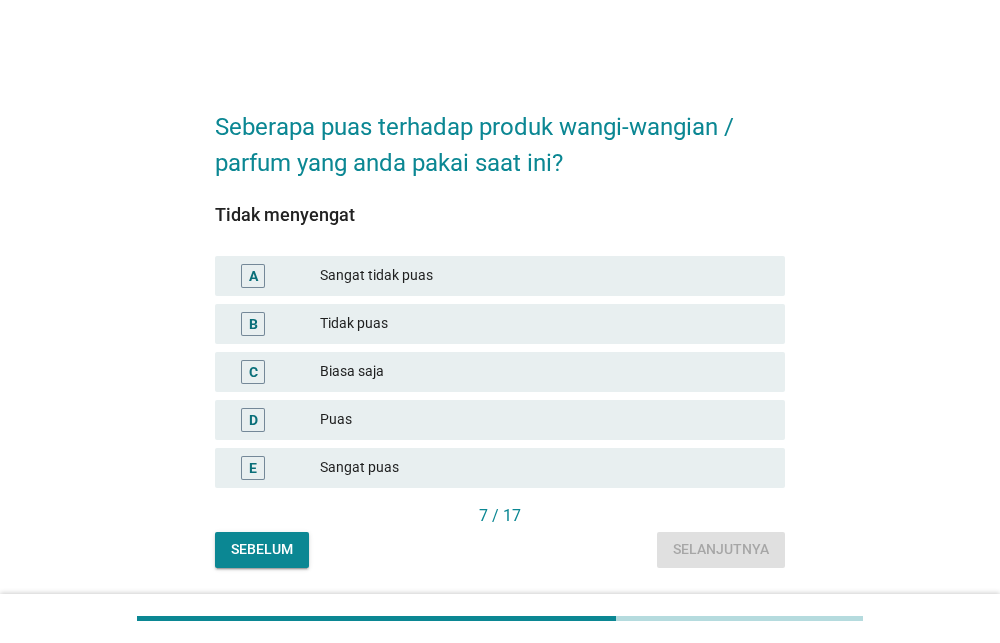 click on "Sangat puas" at bounding box center (544, 468) 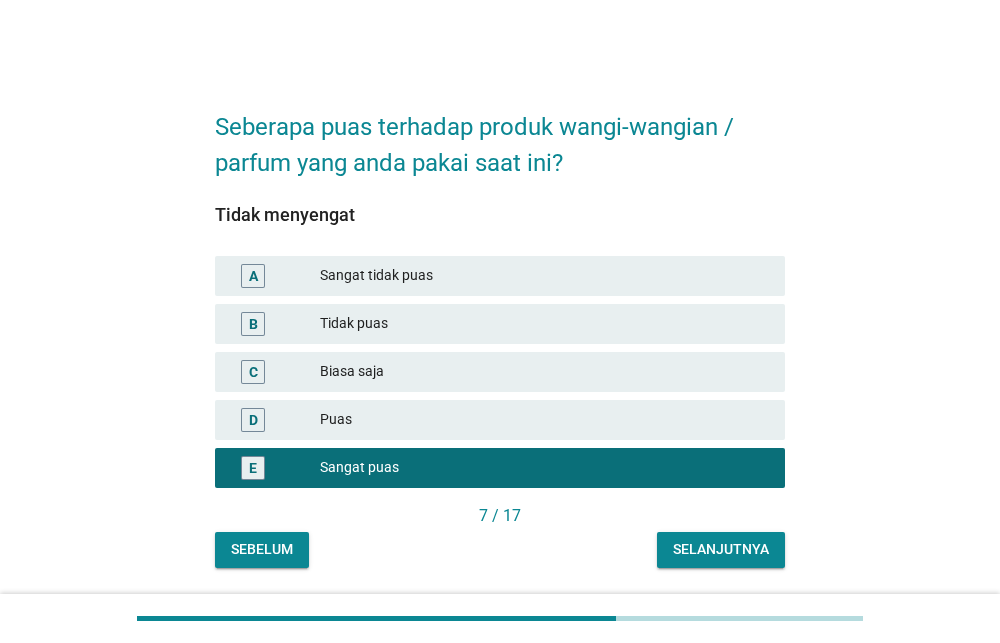 click on "Selanjutnya" at bounding box center [721, 550] 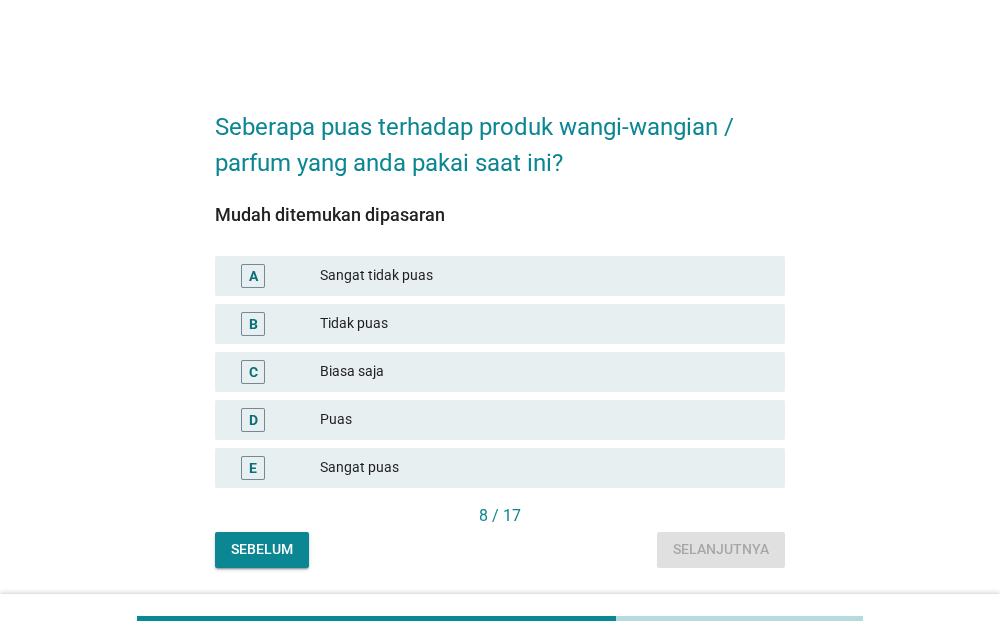 click on "D   Puas" at bounding box center (500, 420) 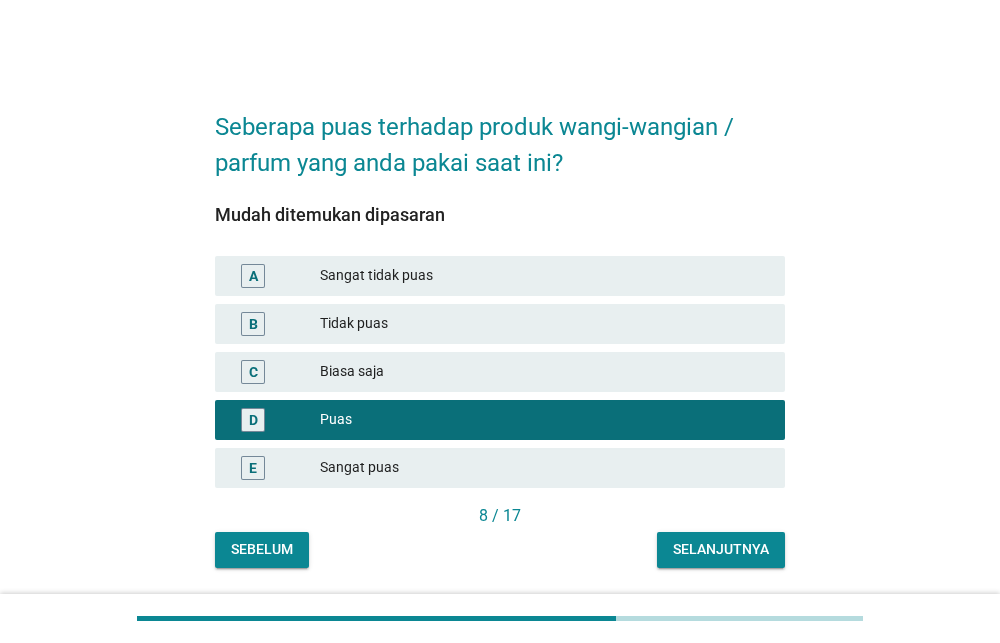 click on "Selanjutnya" at bounding box center (721, 549) 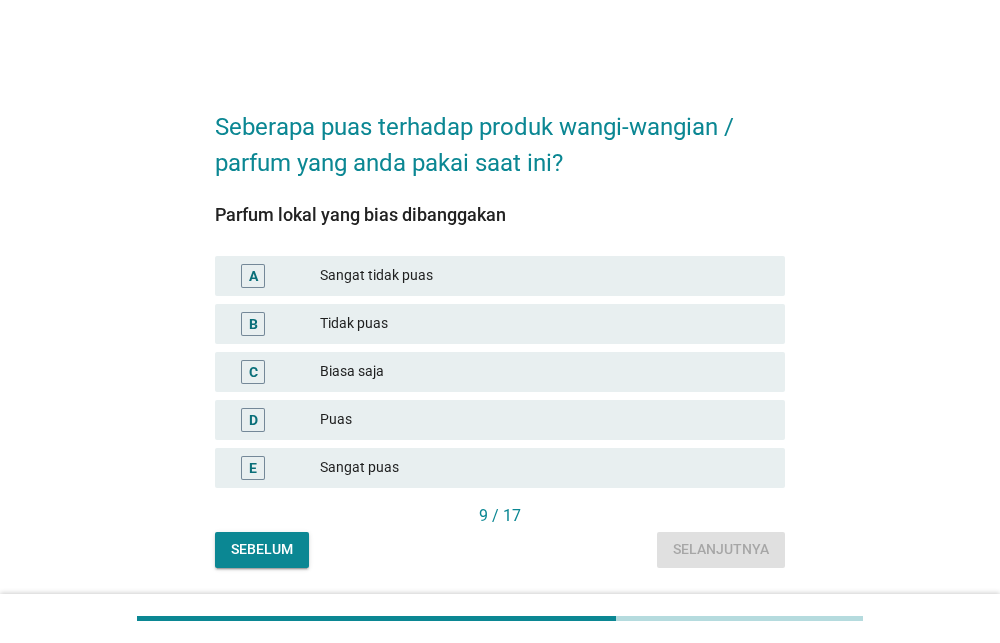 click on "Parfum lokal yang bias dibanggakan
A   Sangat tidak puas B   Tidak puas C   Biasa saja D   Puas E   Sangat puas" at bounding box center [500, 354] 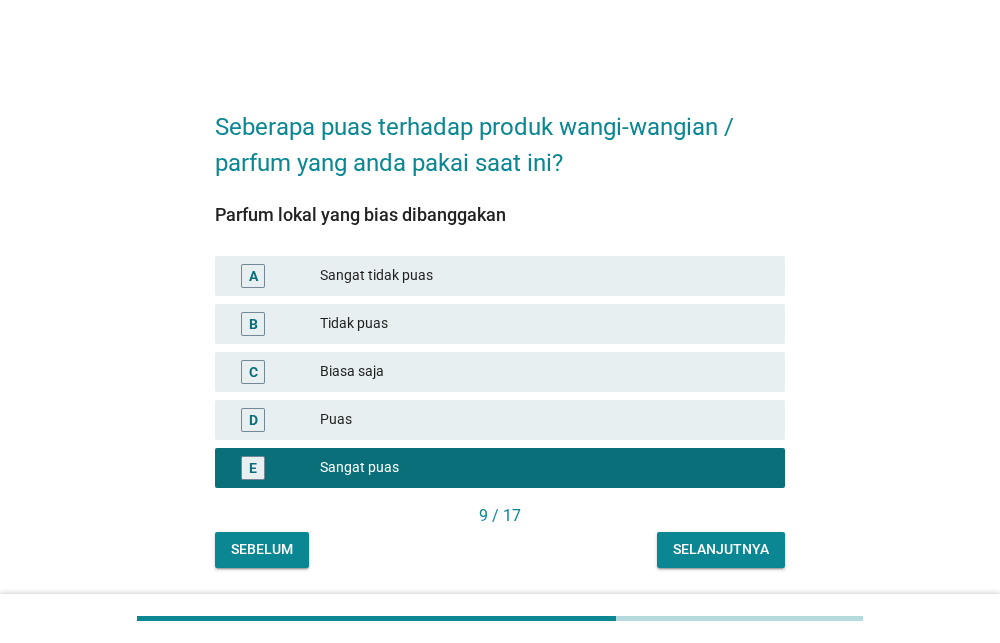 click on "Selanjutnya" at bounding box center [721, 549] 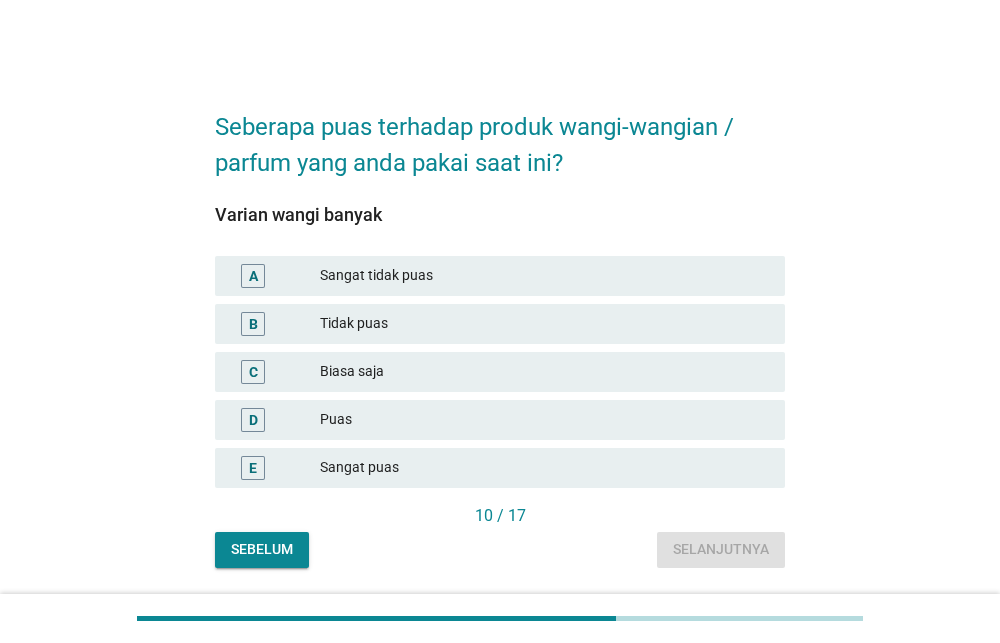 click on "Biasa saja" at bounding box center [544, 372] 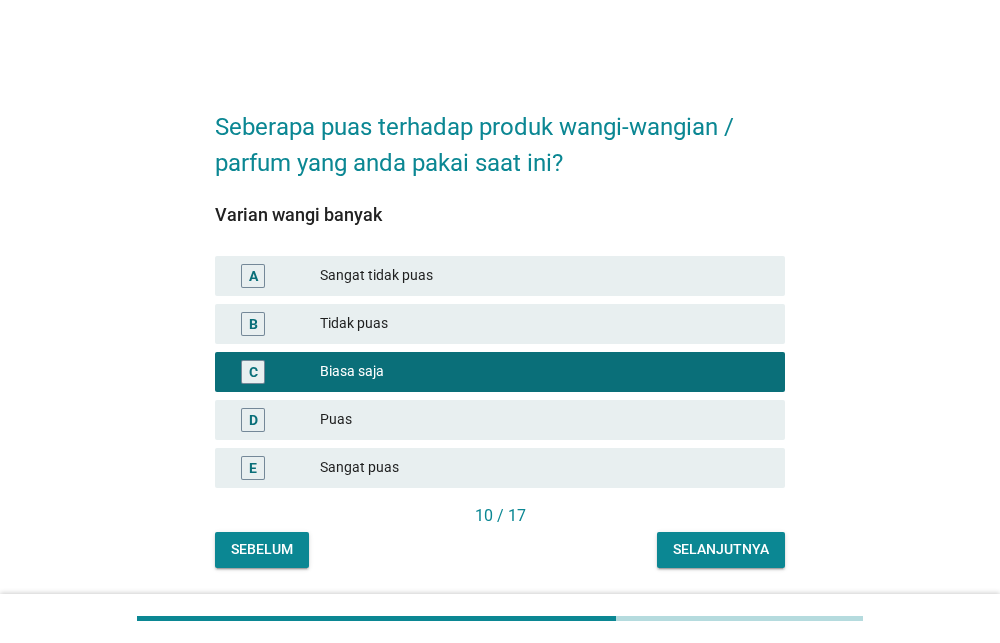 click on "Selanjutnya" at bounding box center [721, 549] 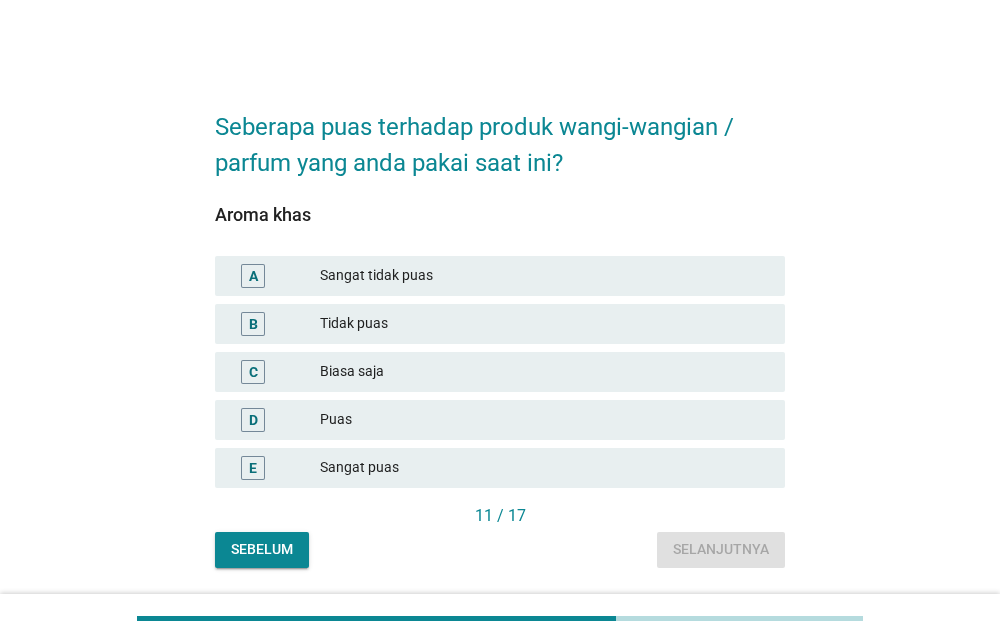 click on "Puas" at bounding box center [544, 420] 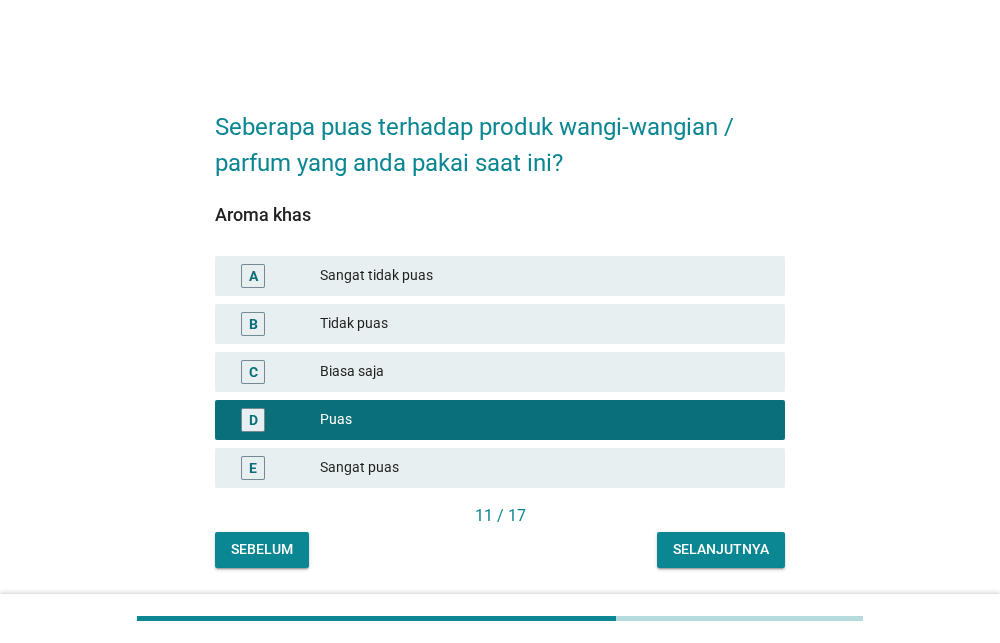 click on "Selanjutnya" at bounding box center (721, 549) 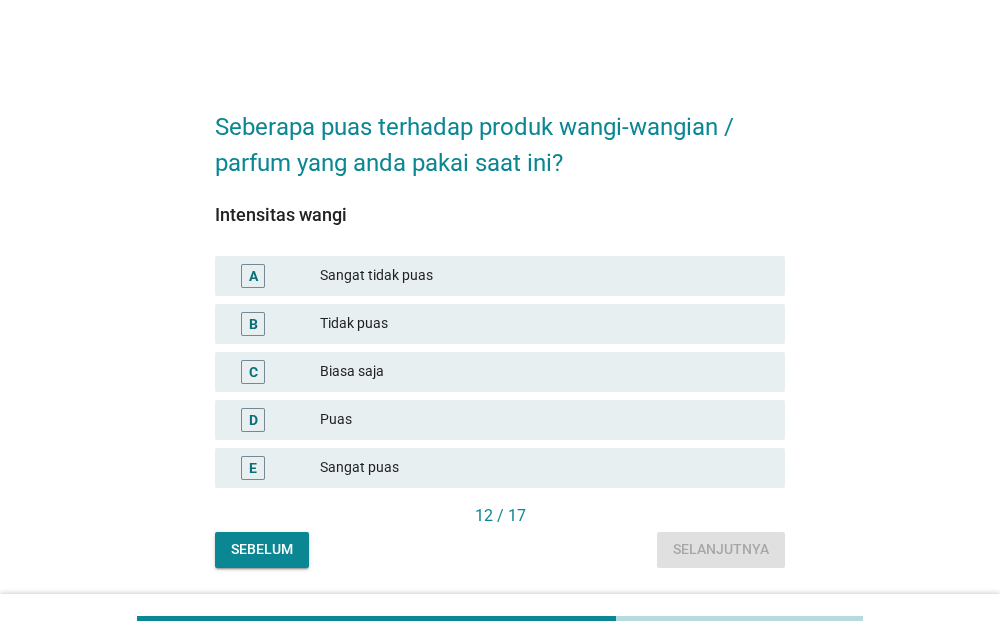 click on "E   Sangat puas" at bounding box center [500, 468] 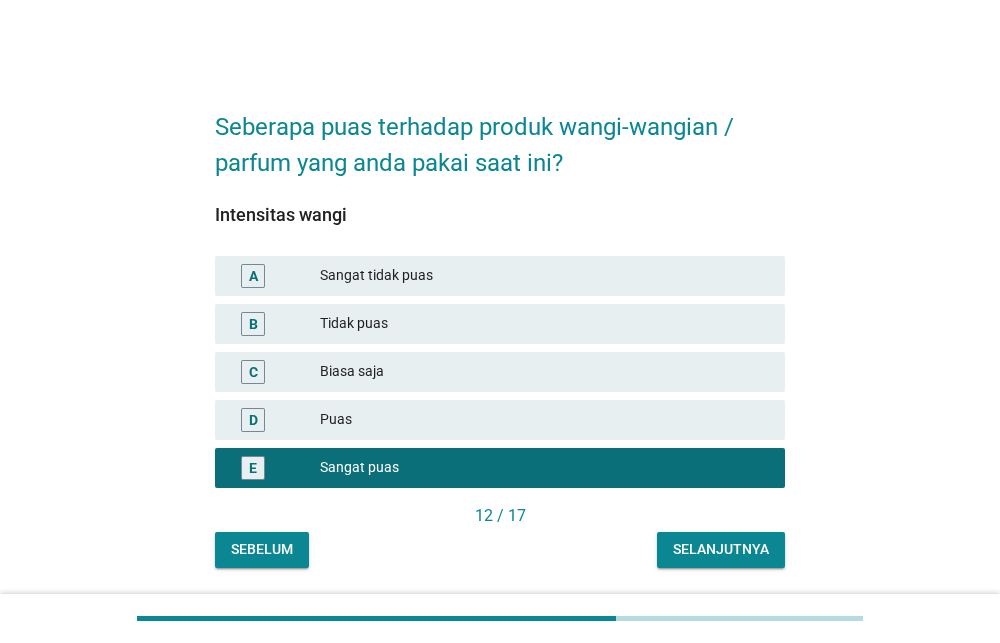 click on "Selanjutnya" at bounding box center [721, 549] 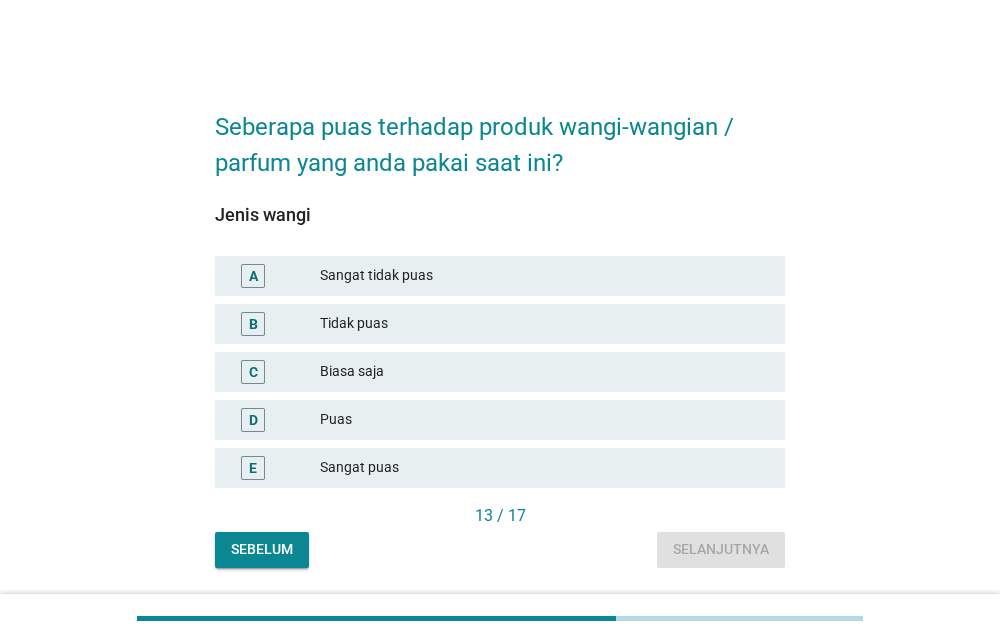 click on "Puas" at bounding box center (544, 420) 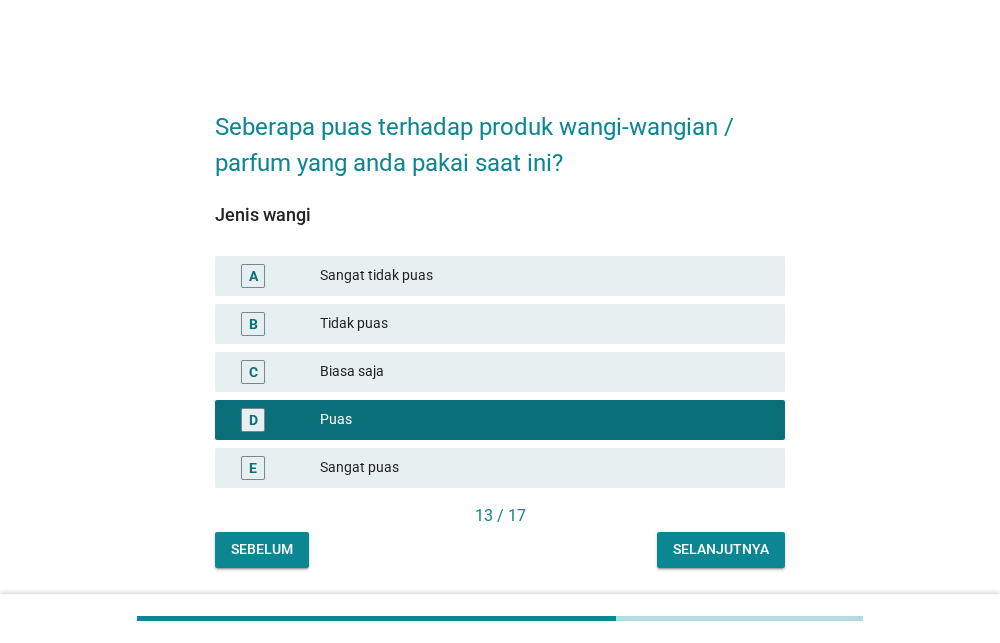 click on "Selanjutnya" at bounding box center (721, 549) 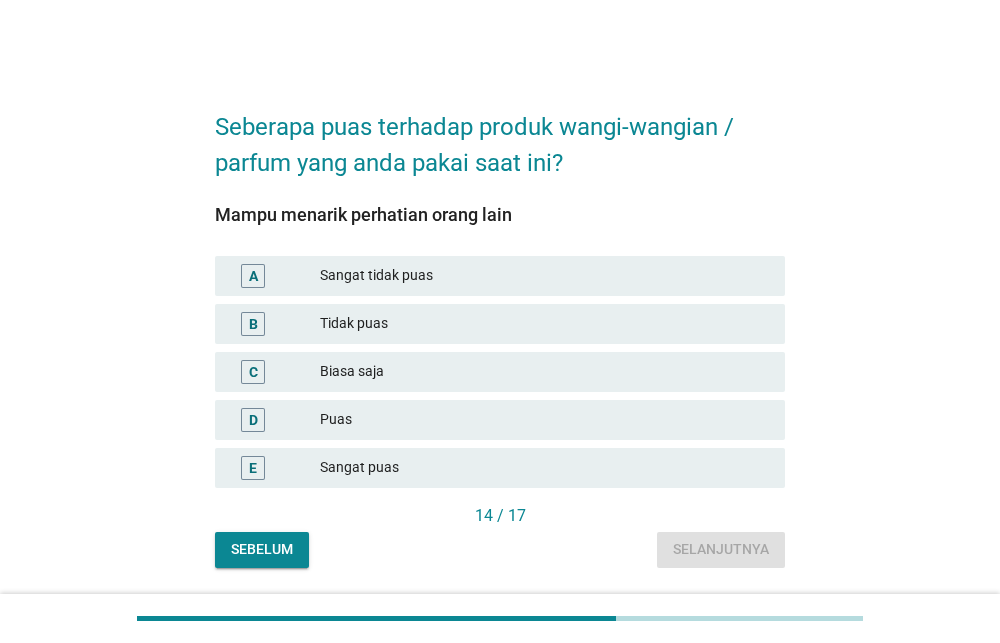 click on "Sangat puas" at bounding box center (544, 468) 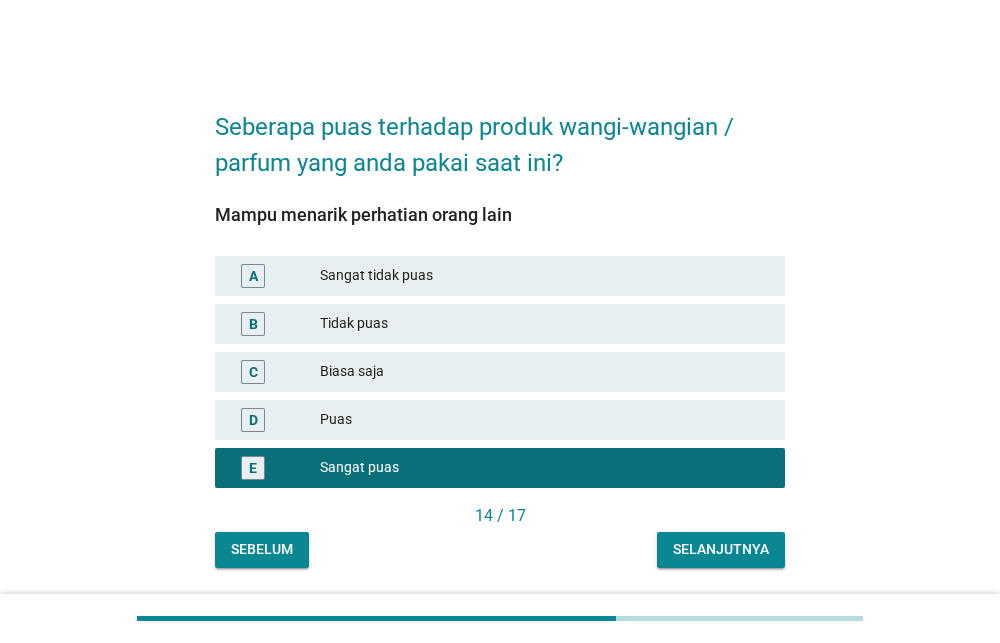 click on "Selanjutnya" at bounding box center (721, 549) 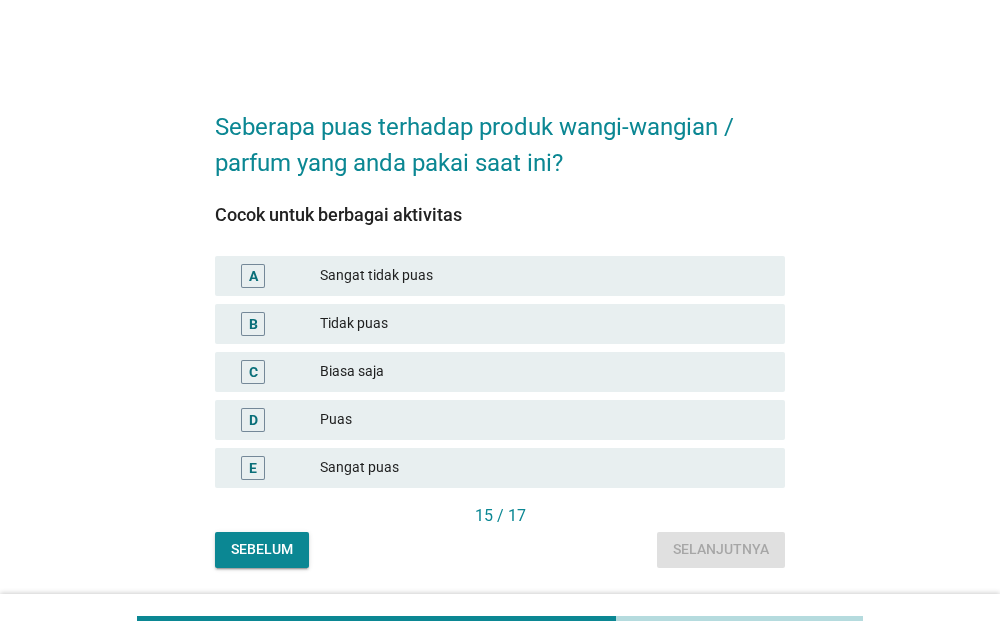 click on "Puas" at bounding box center [544, 420] 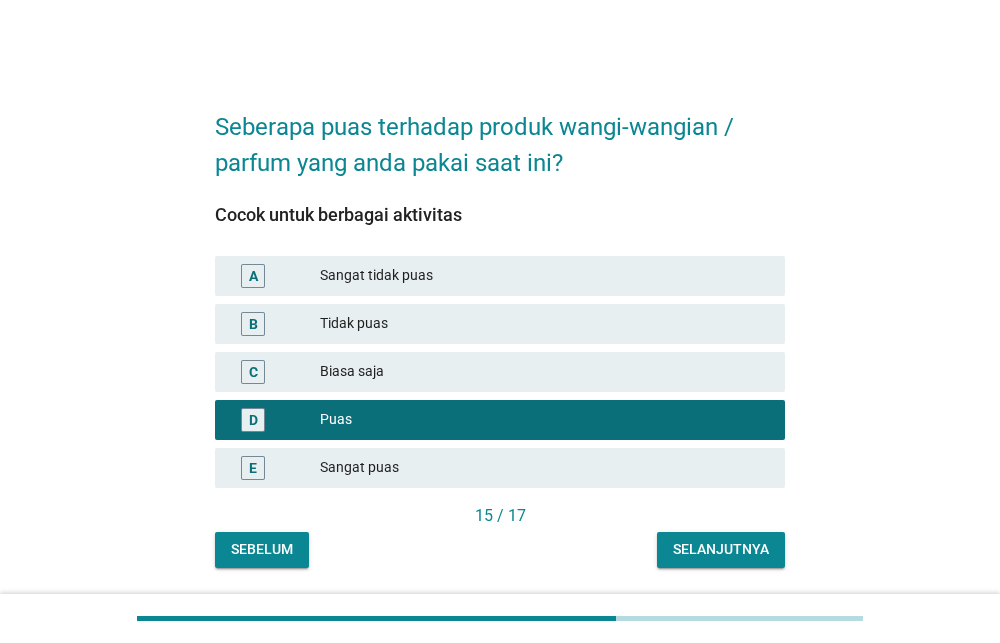 click on "Selanjutnya" at bounding box center (721, 549) 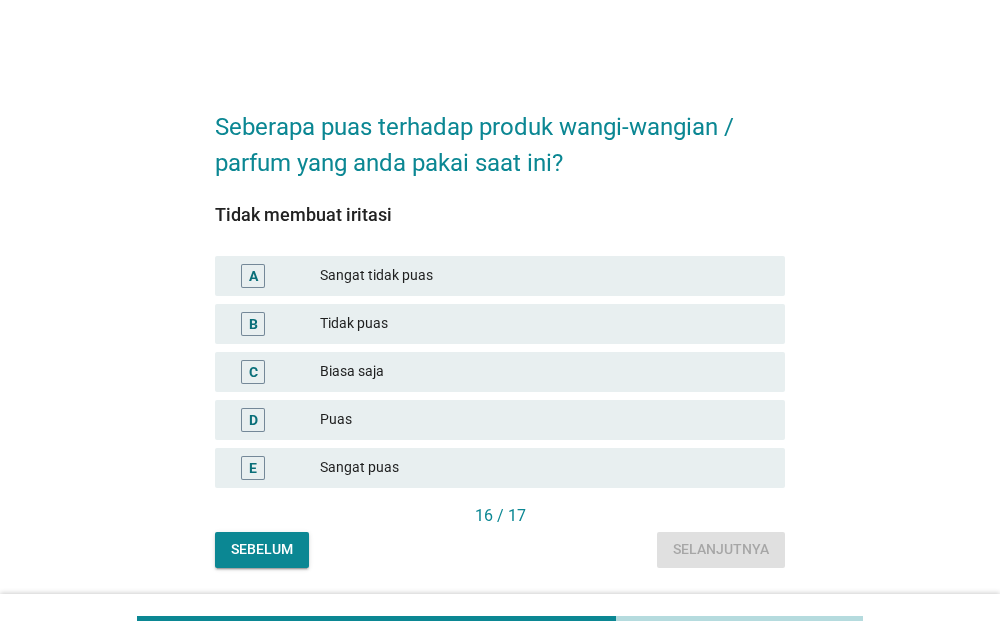 click on "Sangat puas" at bounding box center (544, 468) 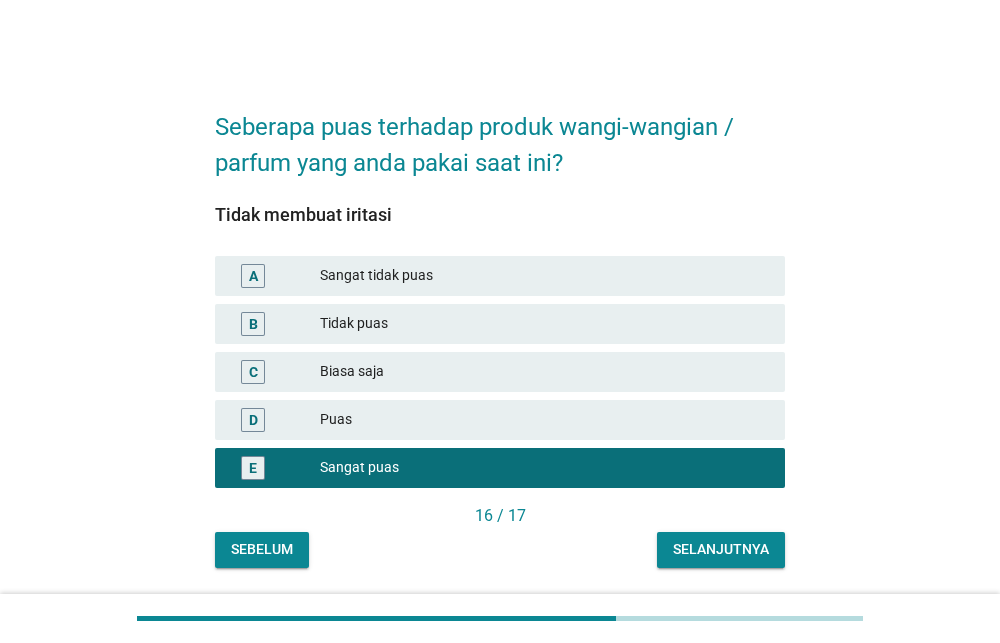 click on "Biasa saja" at bounding box center [544, 372] 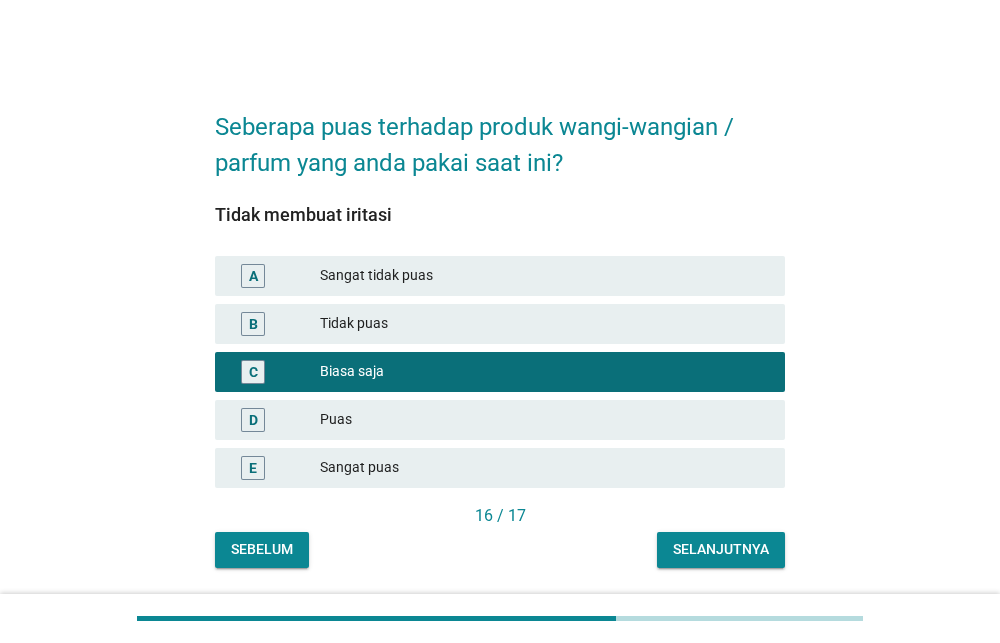 click on "Puas" at bounding box center (544, 420) 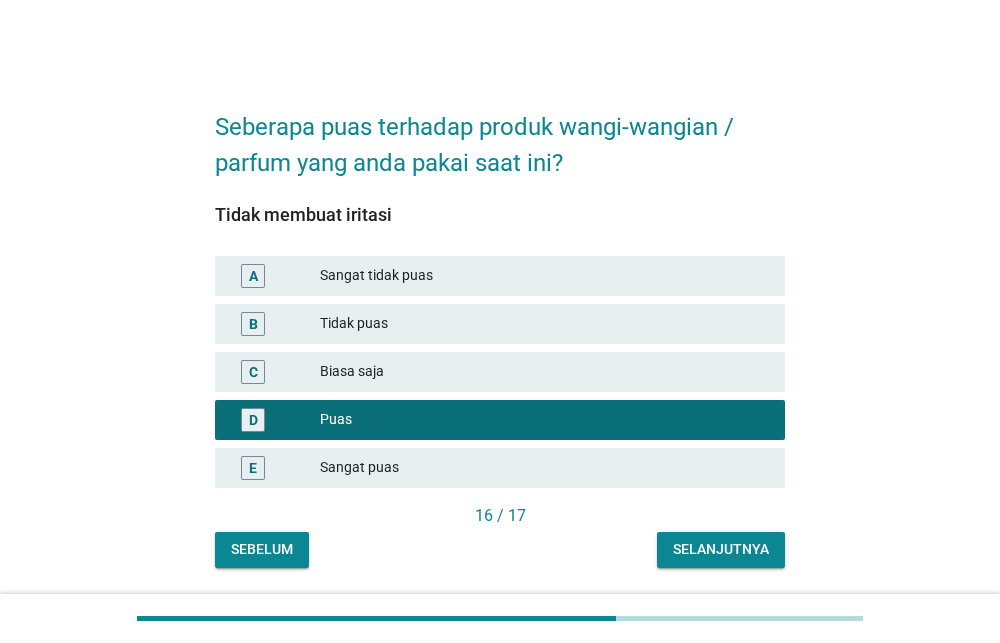 click on "Selanjutnya" at bounding box center (721, 549) 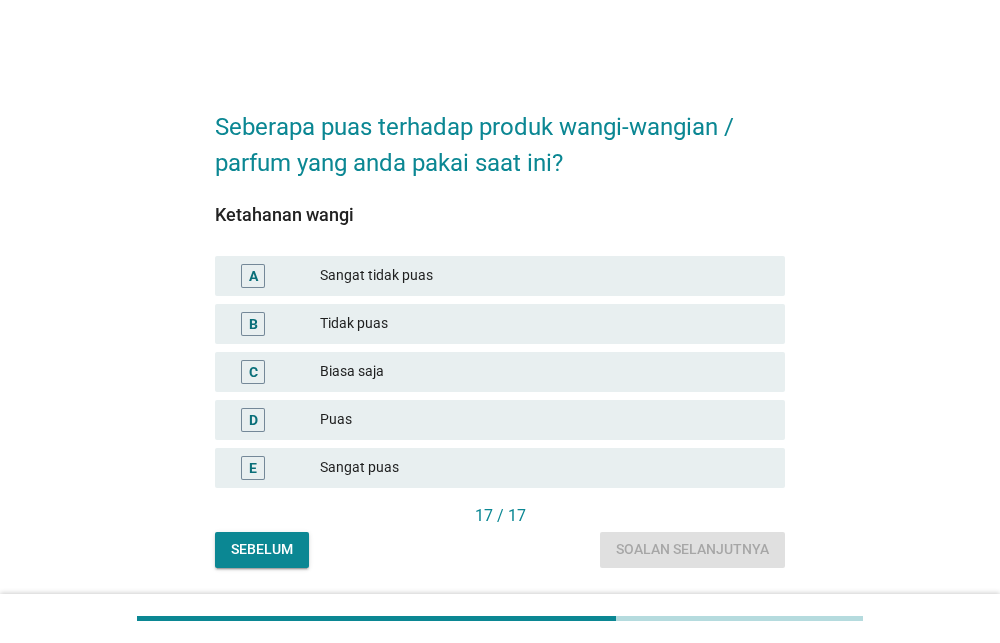 click on "Sangat puas" at bounding box center (544, 468) 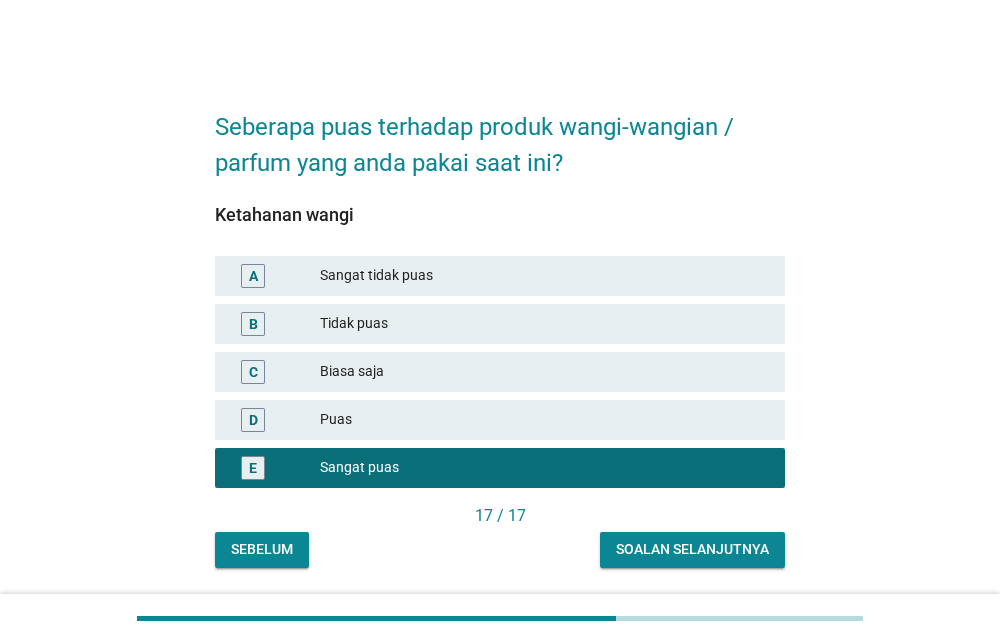 click on "Soalan selanjutnya" at bounding box center [692, 549] 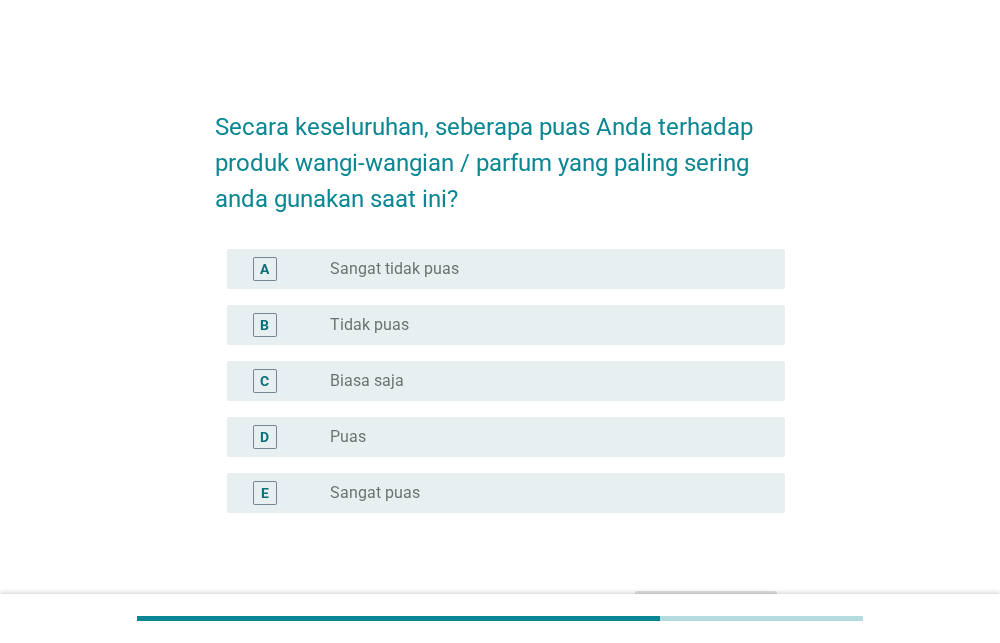 click on "radio_button_unchecked Puas" at bounding box center (541, 437) 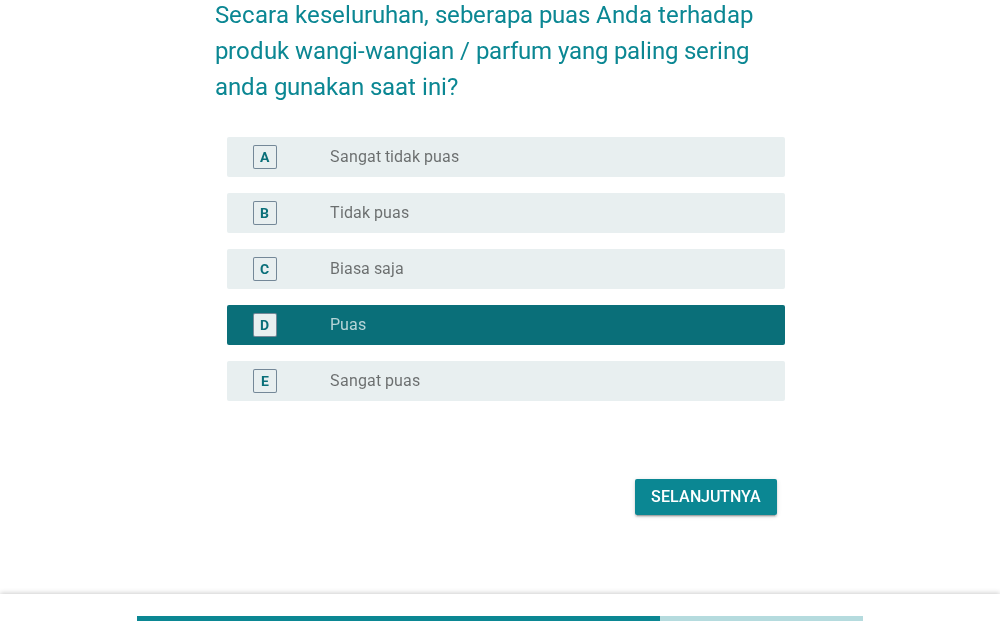 scroll, scrollTop: 127, scrollLeft: 0, axis: vertical 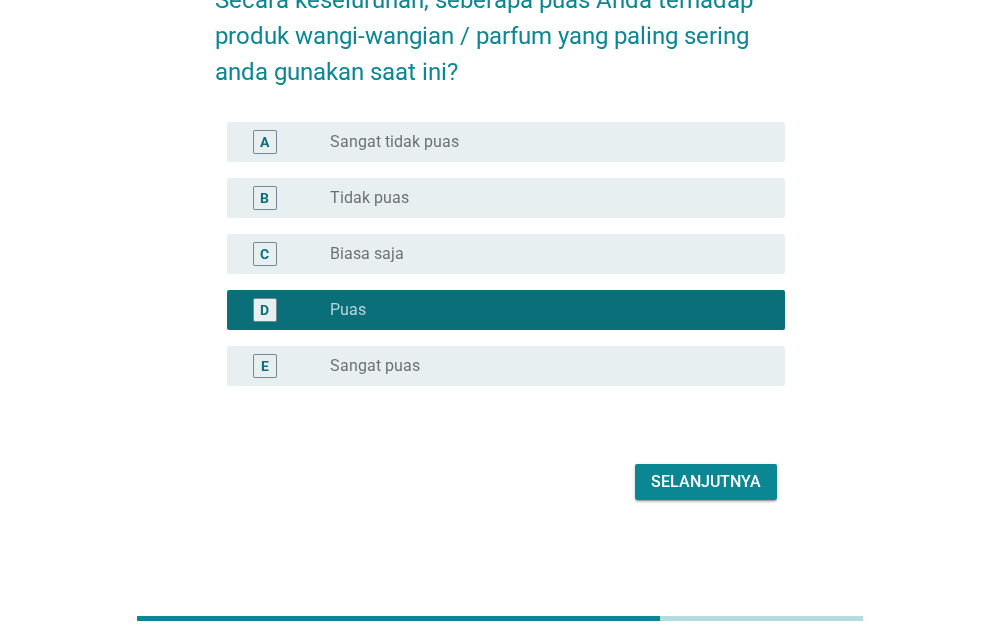click on "Selanjutnya" at bounding box center [706, 482] 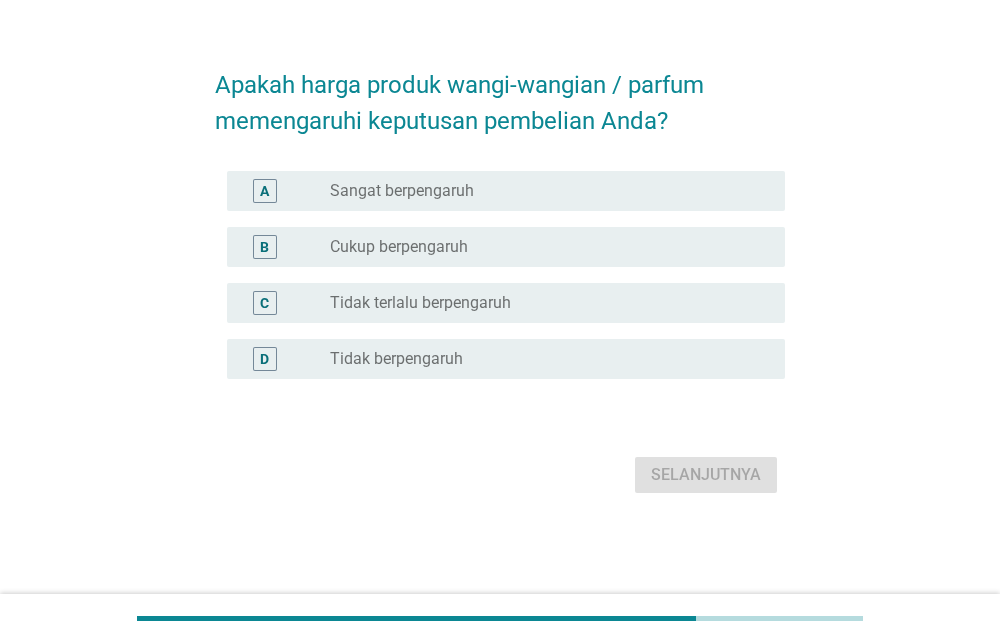 scroll, scrollTop: 0, scrollLeft: 0, axis: both 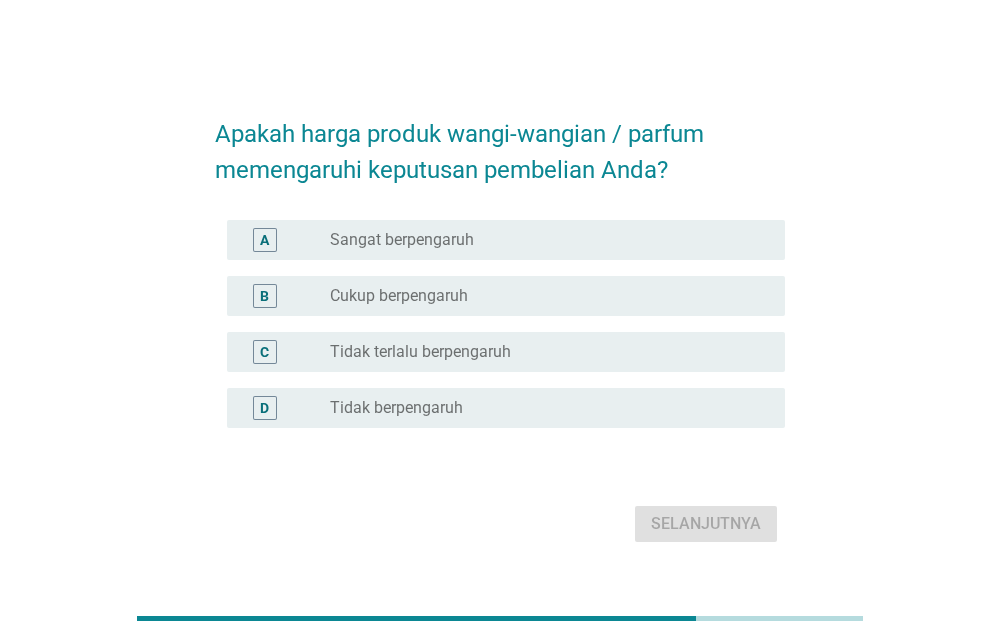 click on "radio_button_unchecked Tidak berpengaruh" at bounding box center (541, 408) 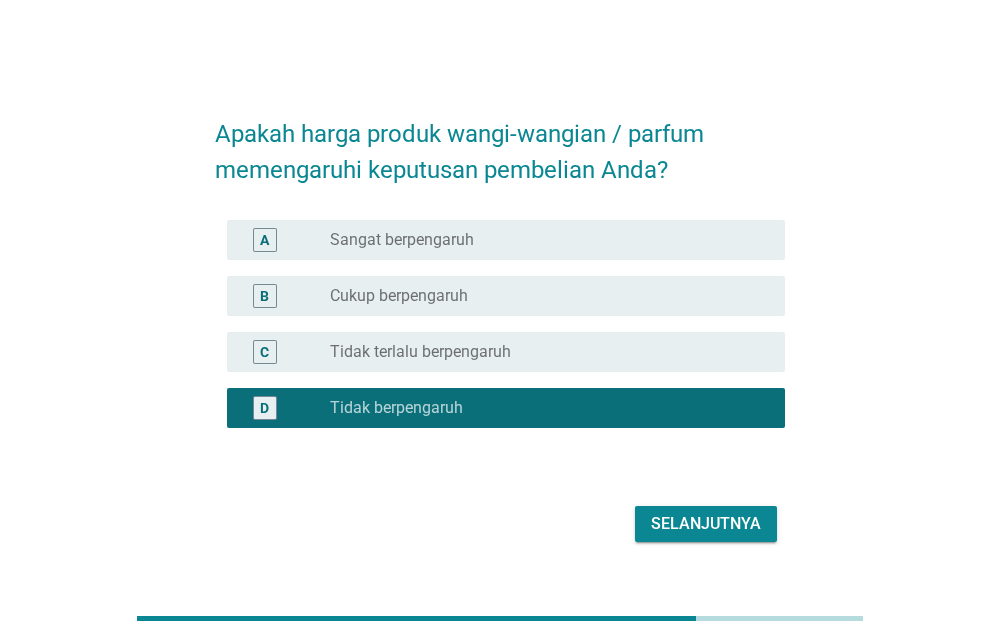 click on "B     radio_button_unchecked Cukup berpengaruh" at bounding box center (500, 296) 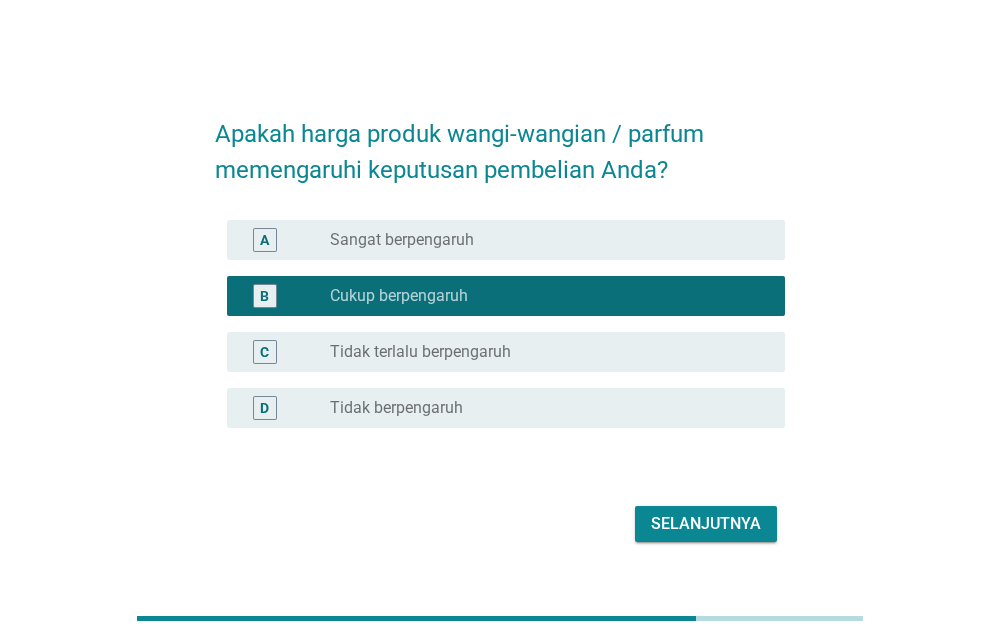 click on "Selanjutnya" at bounding box center (706, 524) 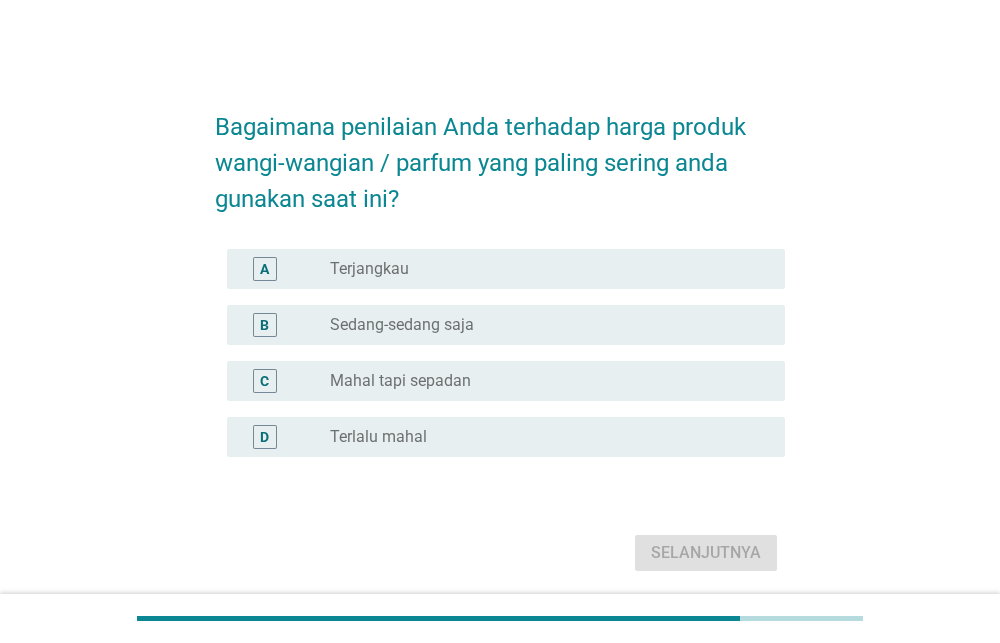 click on "radio_button_unchecked Sedang-sedang saja" at bounding box center (541, 325) 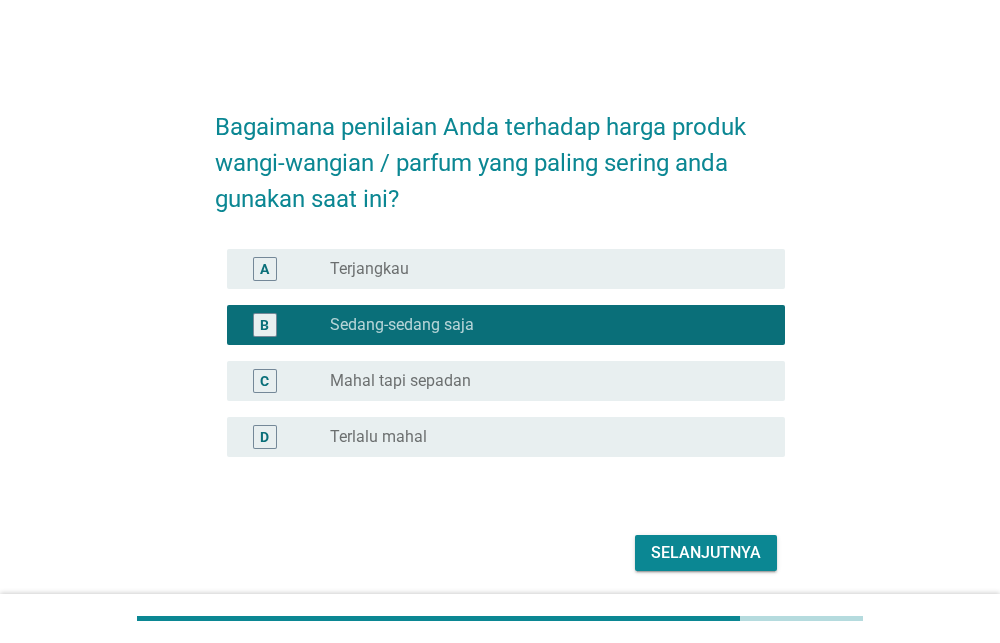 click on "Selanjutnya" at bounding box center (706, 553) 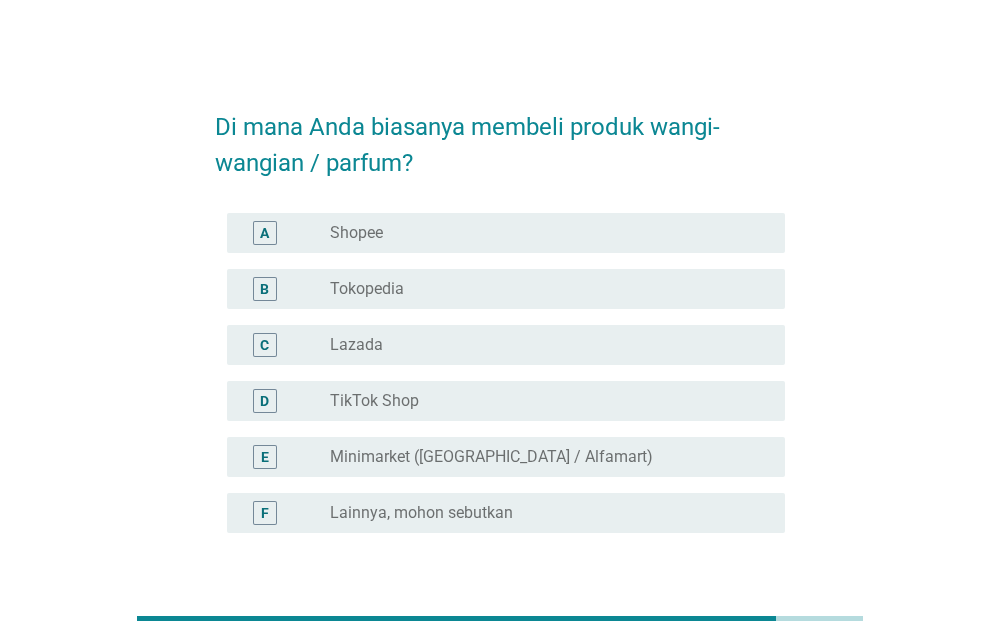 click on "D     radio_button_unchecked TikTok Shop" at bounding box center [506, 401] 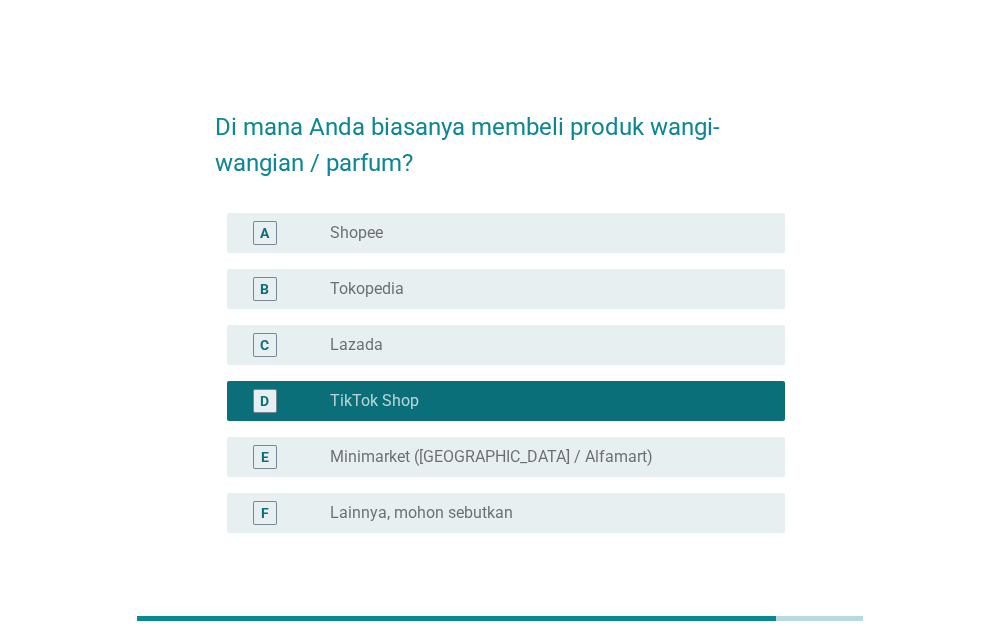 click on "radio_button_unchecked Tokopedia" at bounding box center (541, 289) 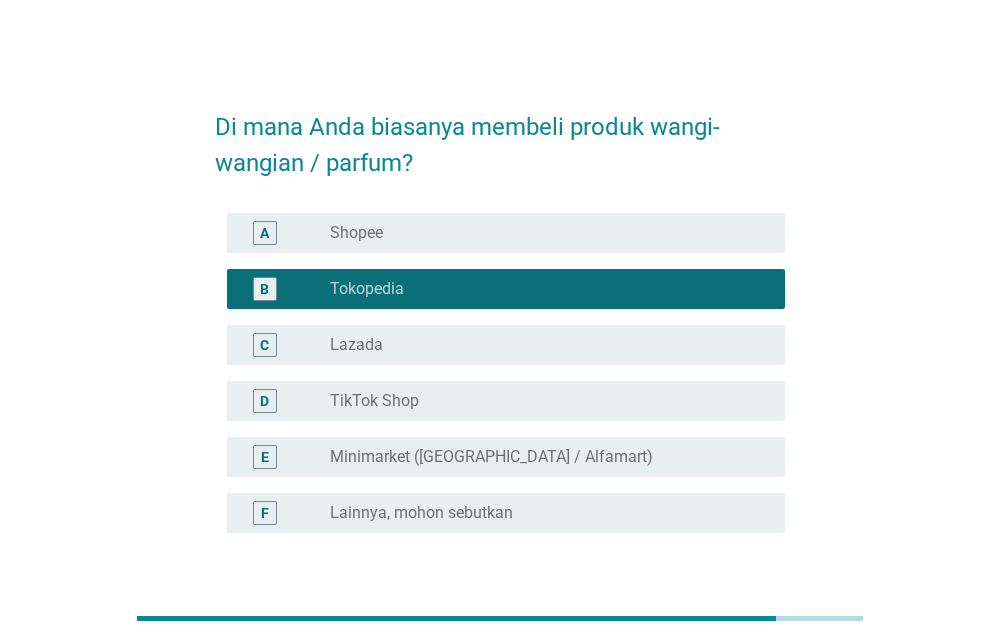 click on "D     radio_button_unchecked TikTok Shop" at bounding box center (506, 401) 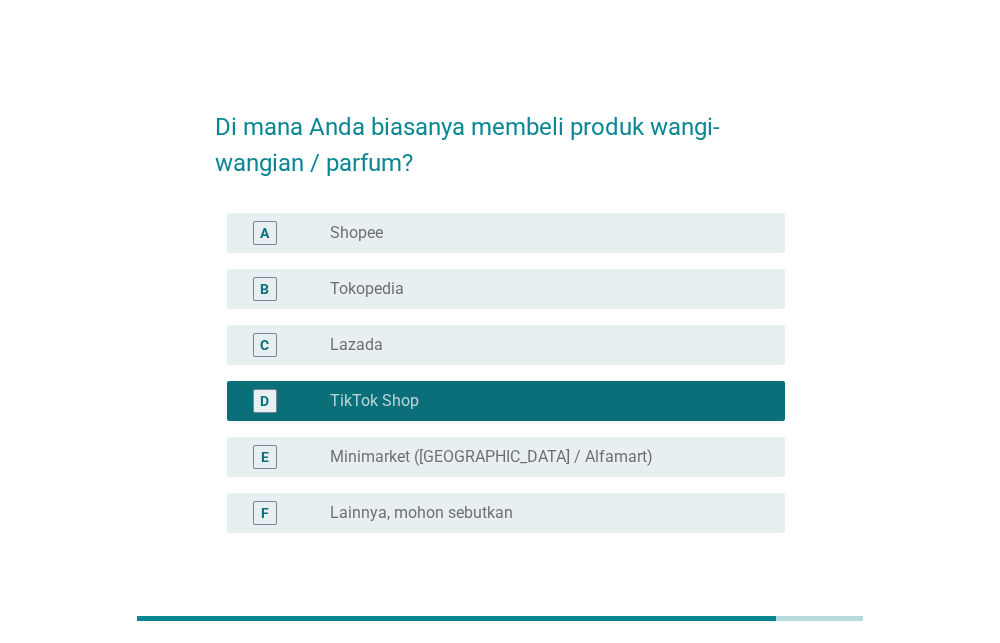 scroll, scrollTop: 147, scrollLeft: 0, axis: vertical 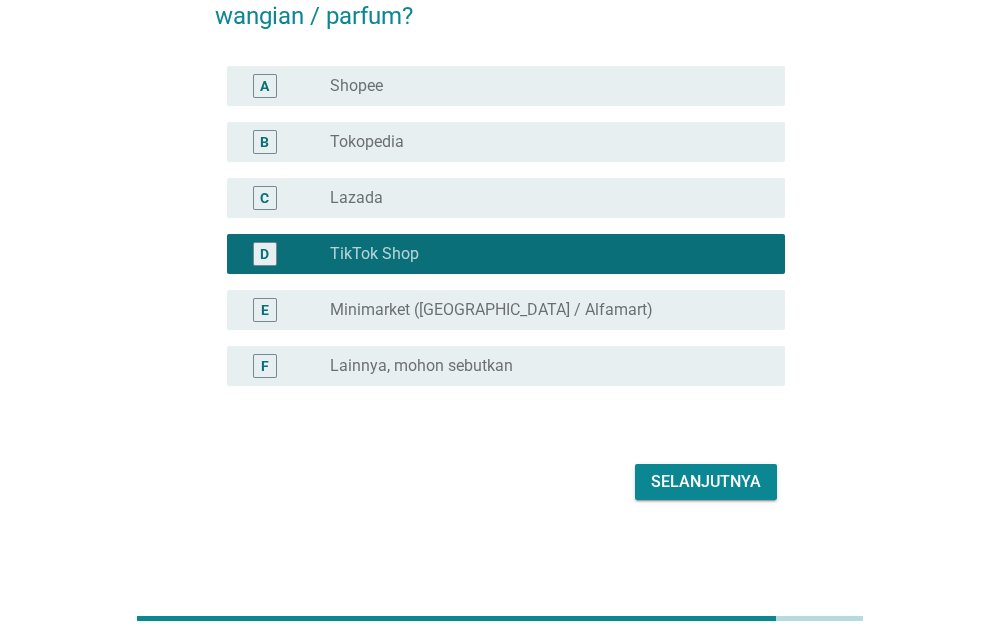 click on "Selanjutnya" at bounding box center (706, 482) 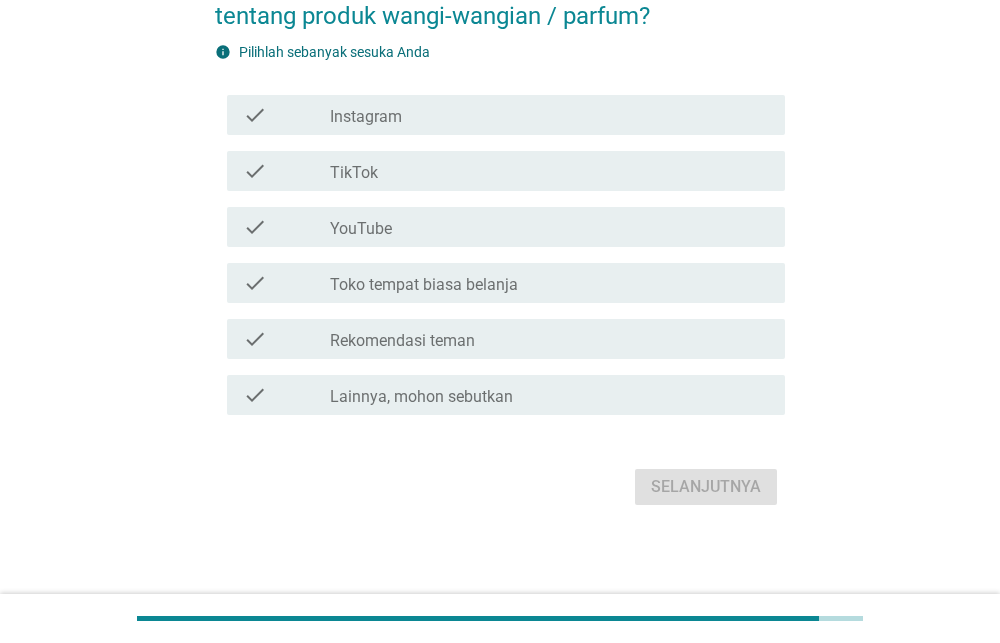 scroll, scrollTop: 0, scrollLeft: 0, axis: both 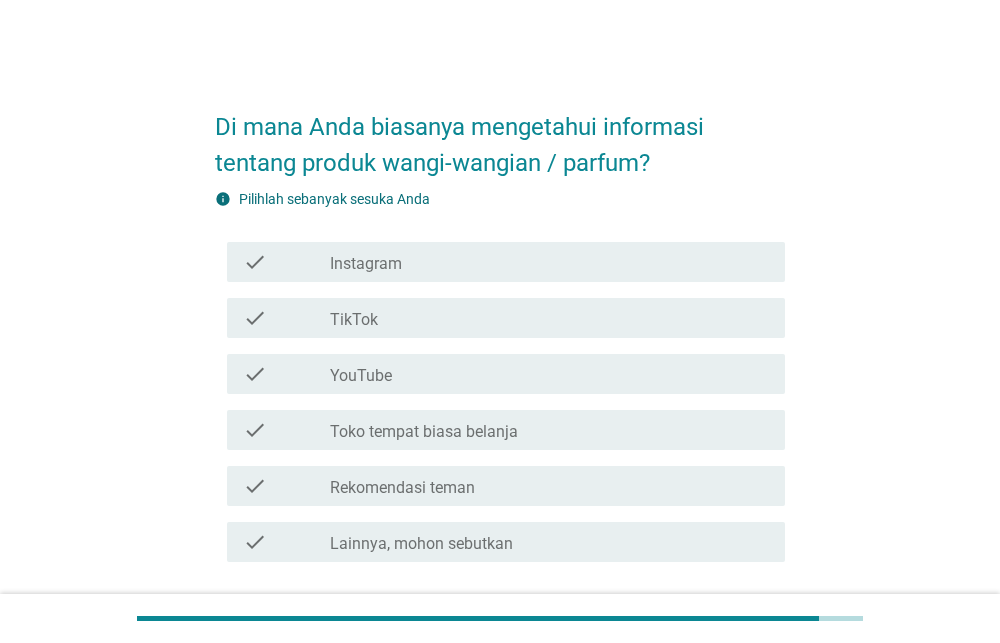 click on "check_box_outline_blank TikTok" at bounding box center [549, 318] 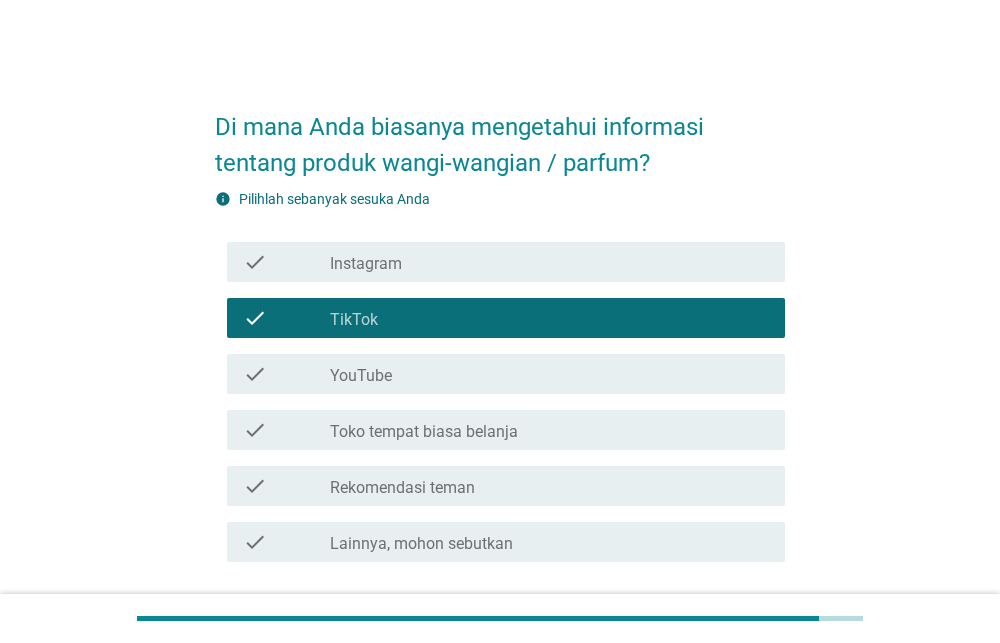 click on "check_box_outline_blank Toko tempat biasa belanja" at bounding box center [549, 430] 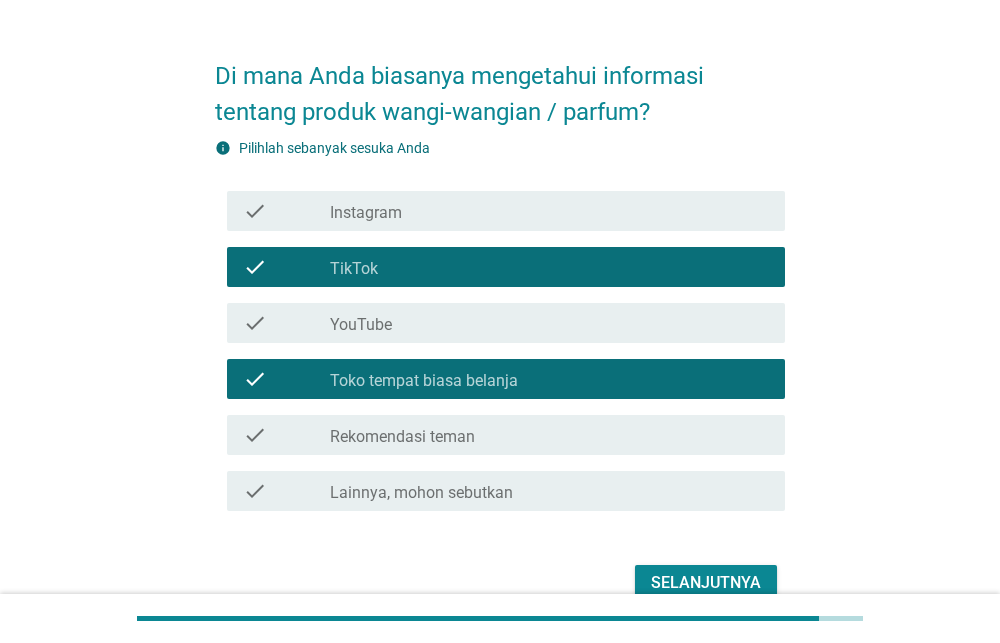 scroll, scrollTop: 65, scrollLeft: 0, axis: vertical 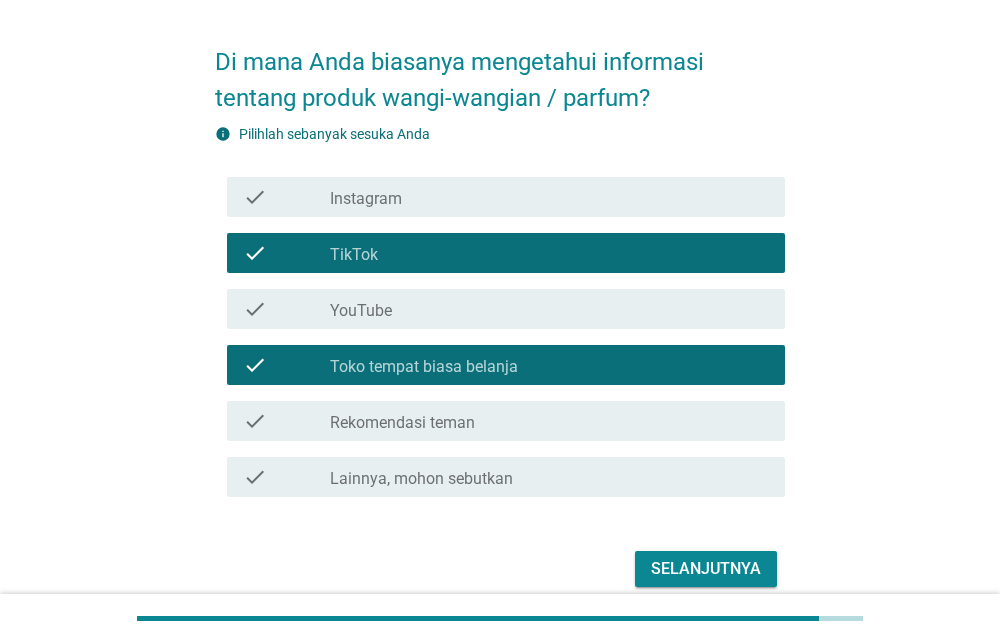click on "check_box_outline_blank Toko tempat biasa belanja" at bounding box center (549, 365) 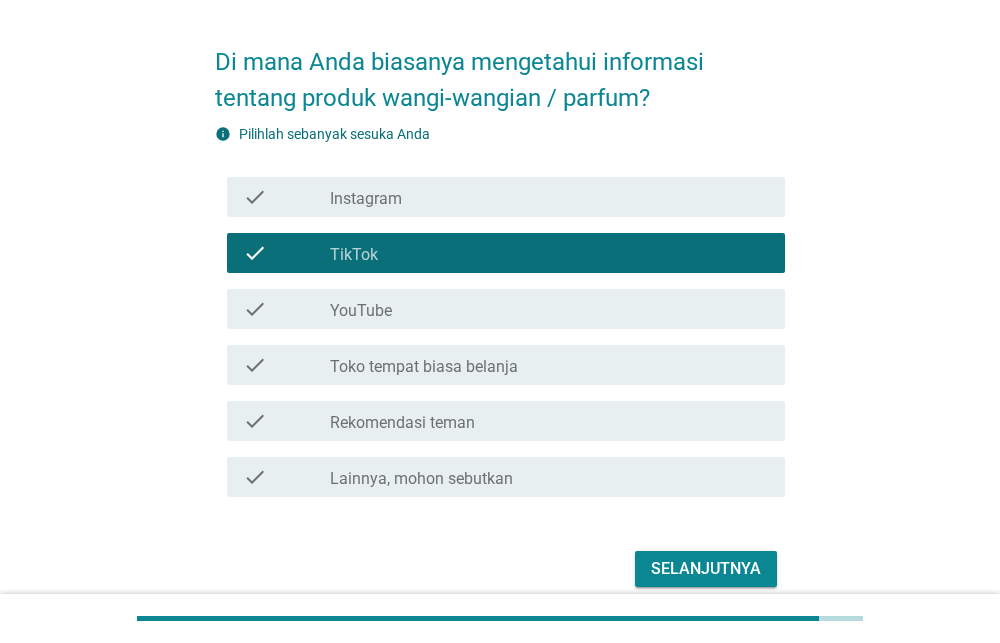click on "check_box_outline_blank Rekomendasi teman" at bounding box center (549, 421) 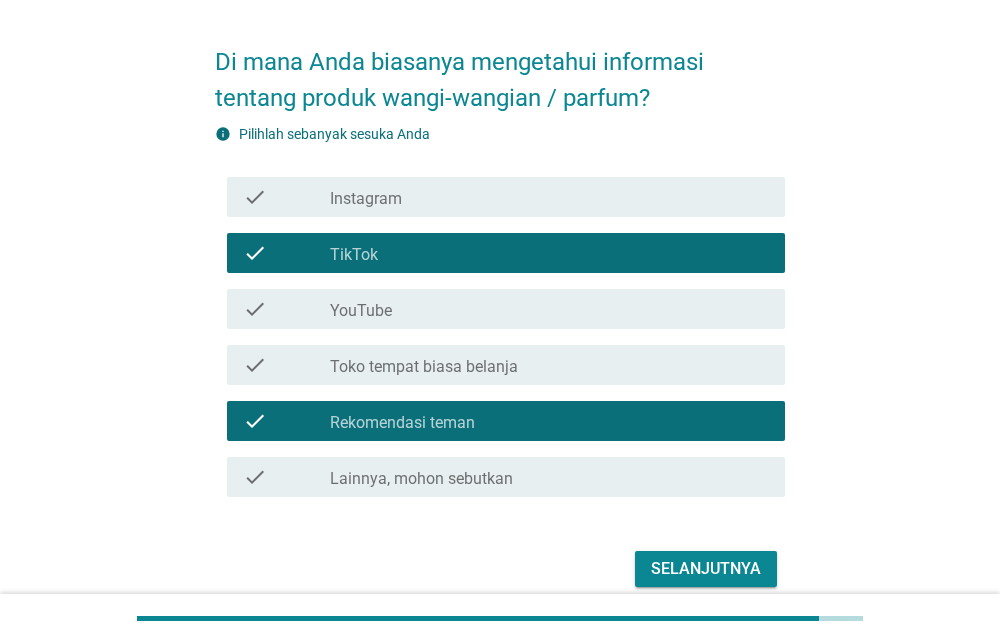 click on "Selanjutnya" at bounding box center [706, 569] 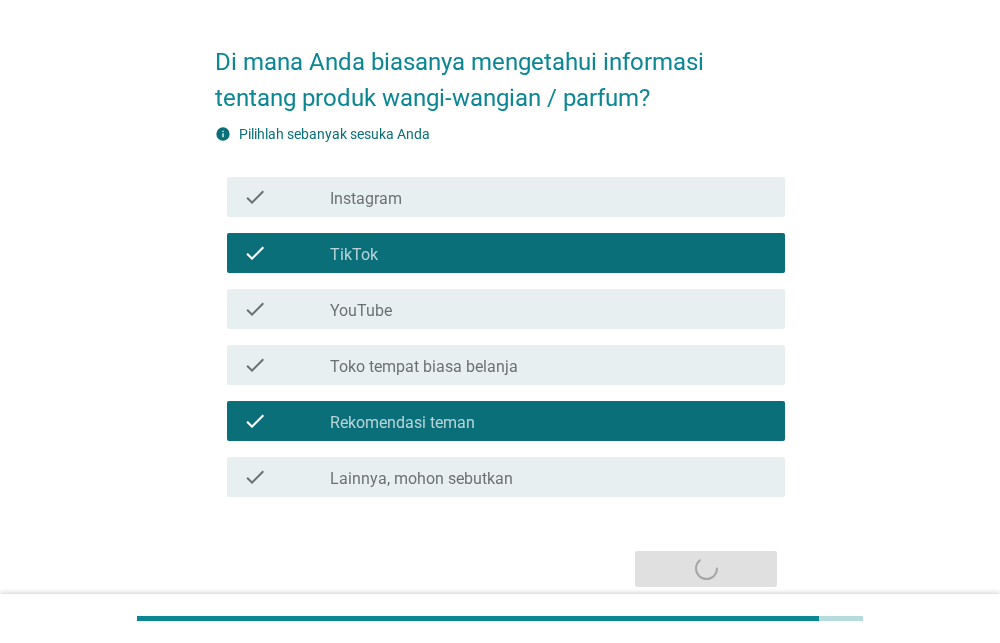 scroll, scrollTop: 0, scrollLeft: 0, axis: both 